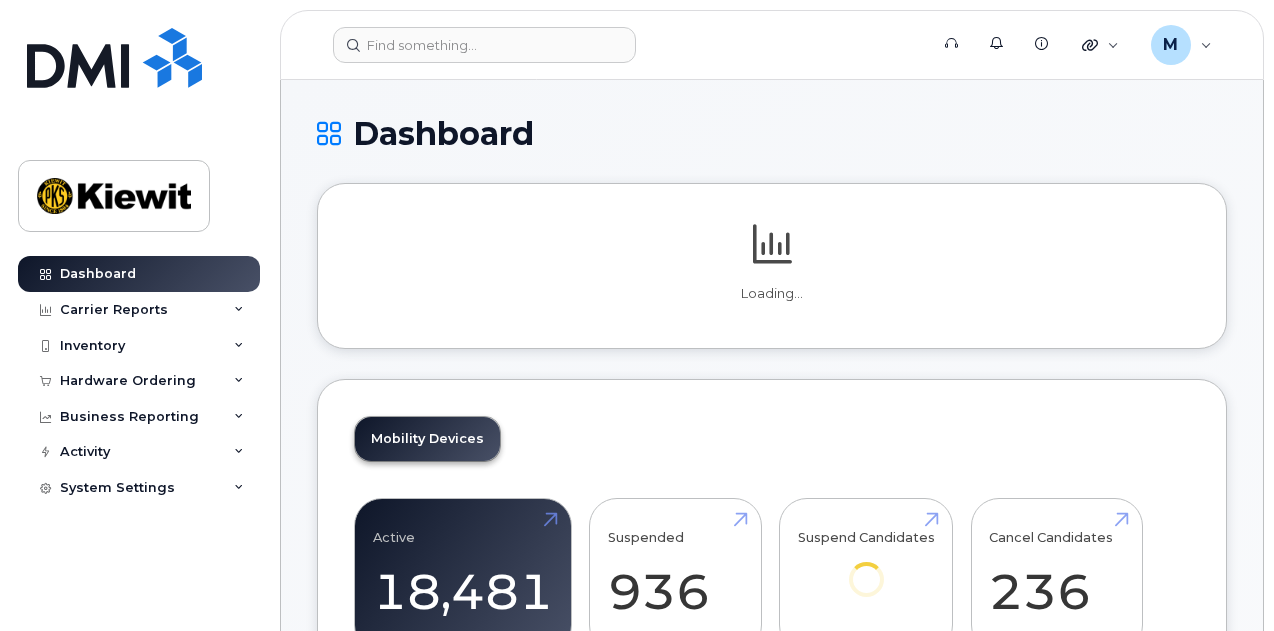 scroll, scrollTop: 0, scrollLeft: 0, axis: both 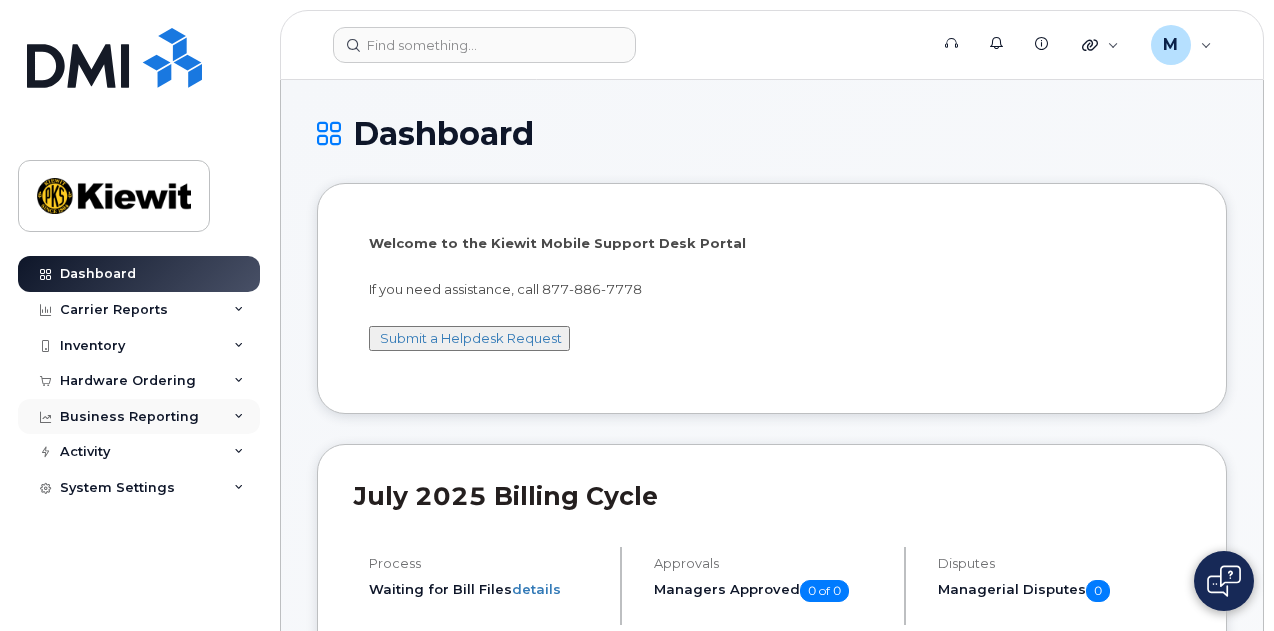 click on "Business Reporting" 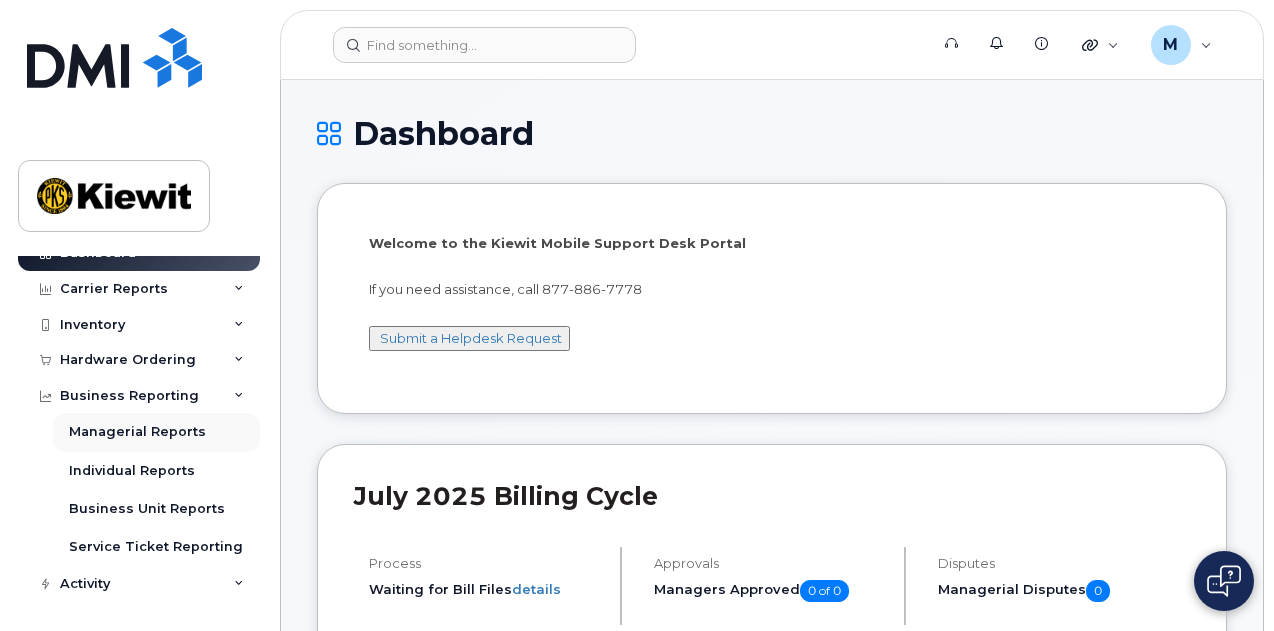 scroll, scrollTop: 56, scrollLeft: 0, axis: vertical 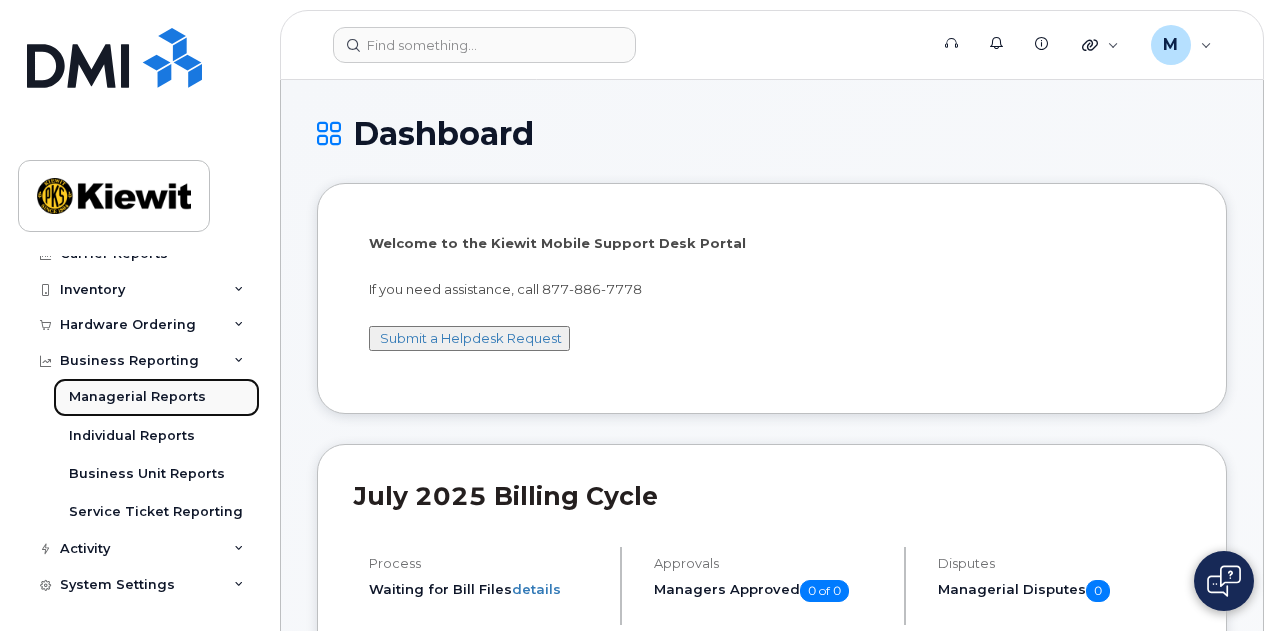 click on "Managerial Reports" 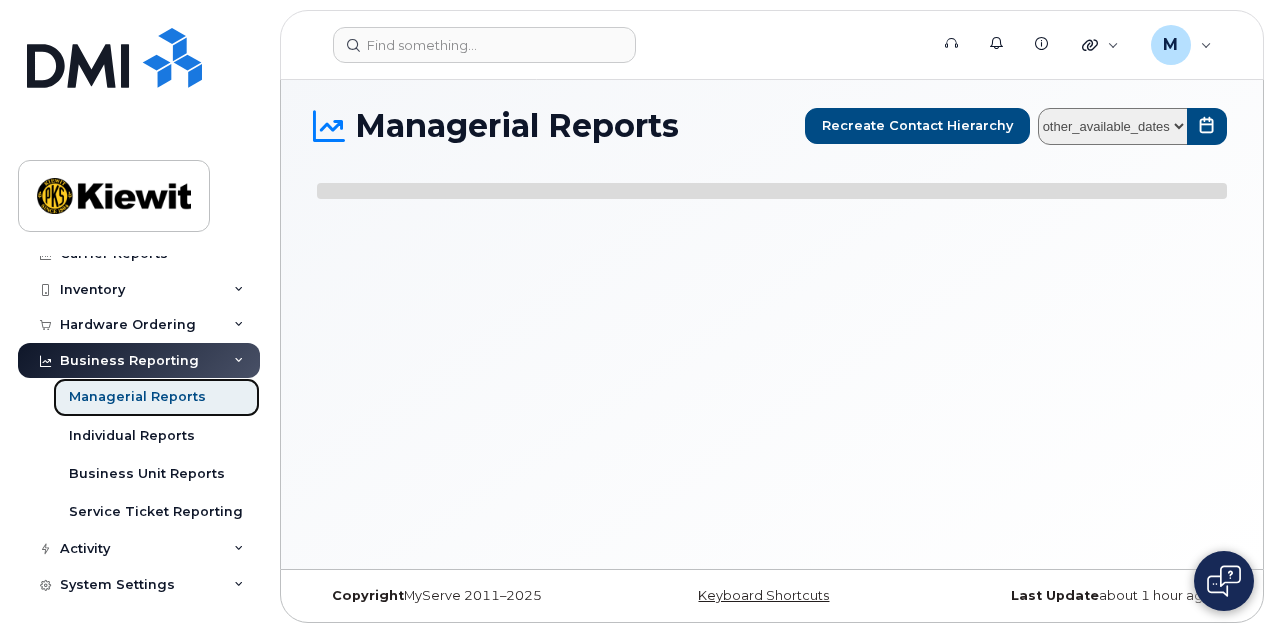 scroll, scrollTop: 9, scrollLeft: 0, axis: vertical 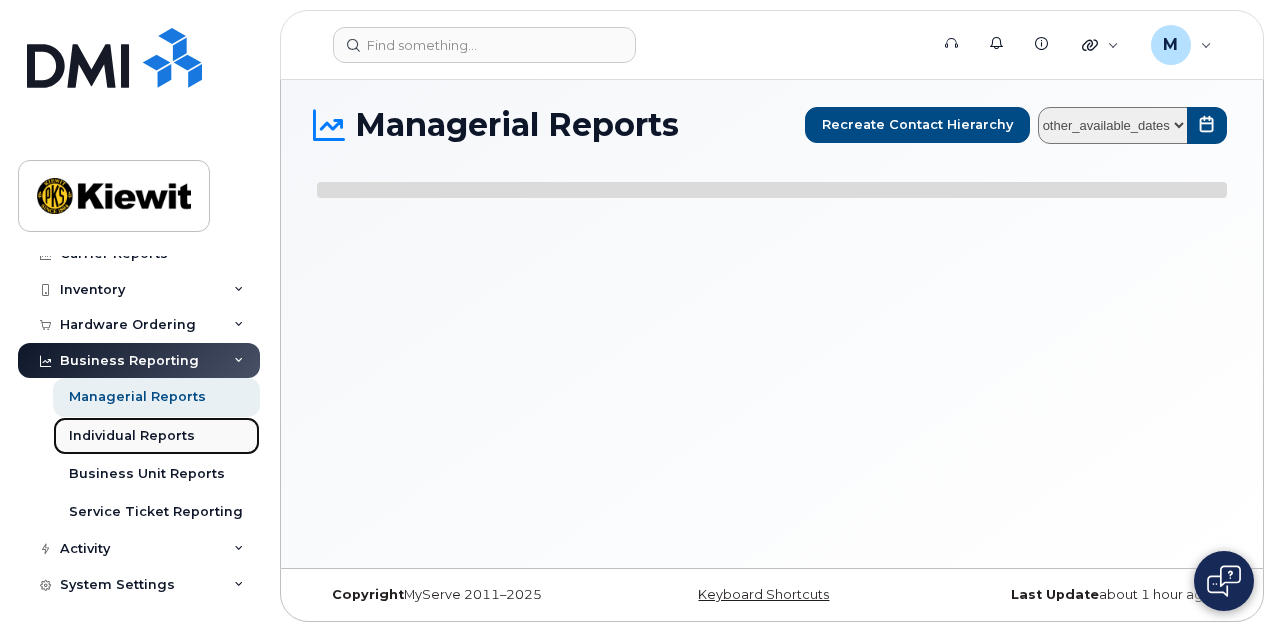click on "Individual Reports" 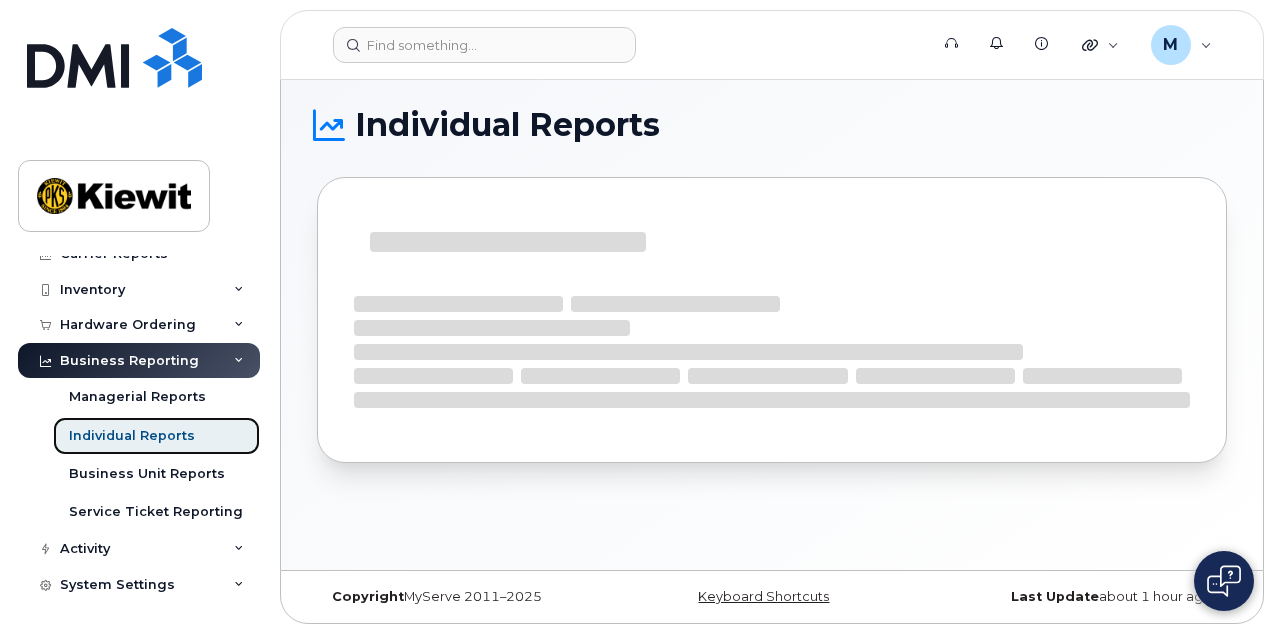 scroll, scrollTop: 9, scrollLeft: 0, axis: vertical 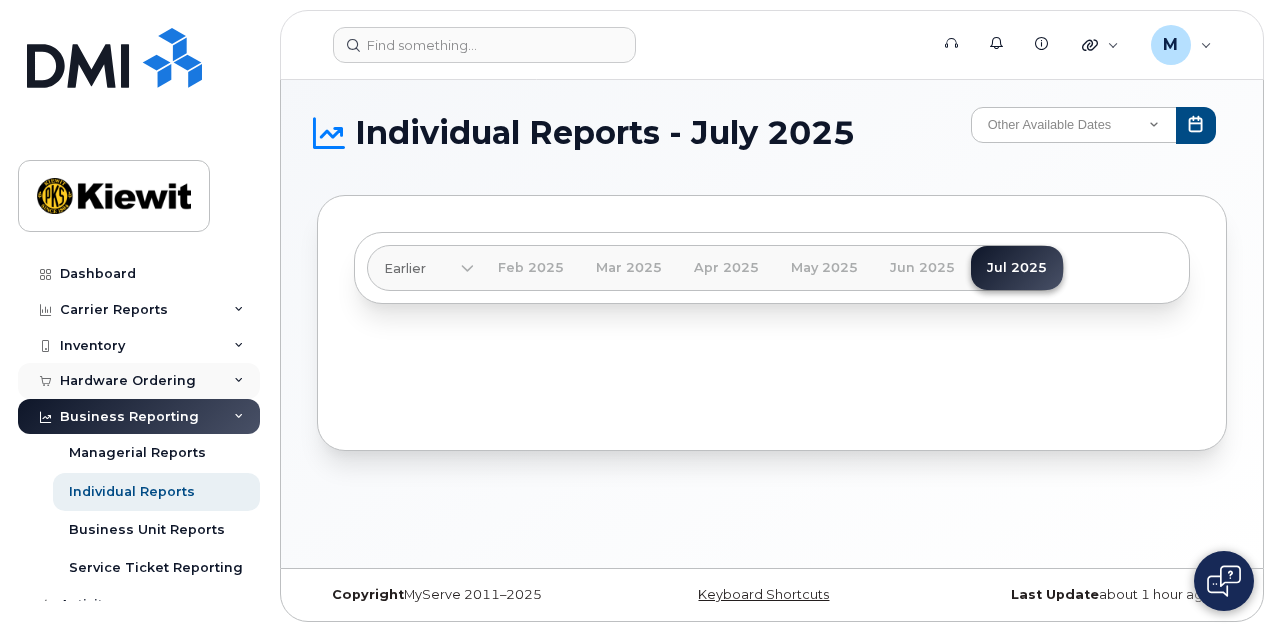 click on "Hardware Ordering" 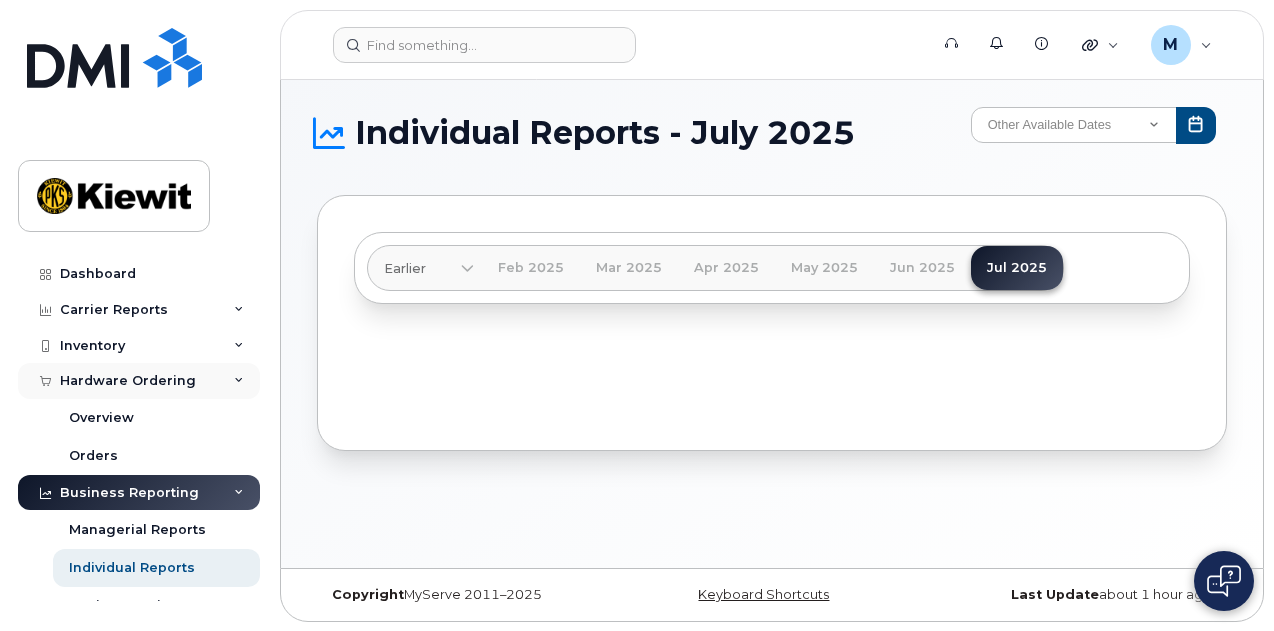 click on "Hardware Ordering" 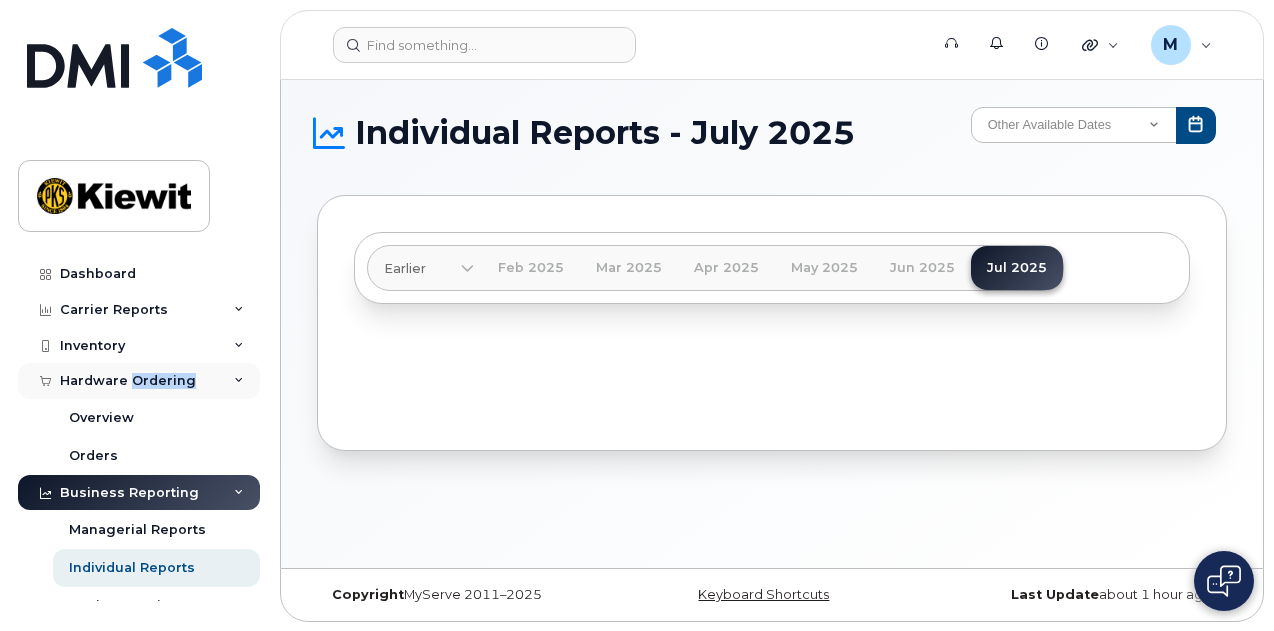 click on "Hardware Ordering" 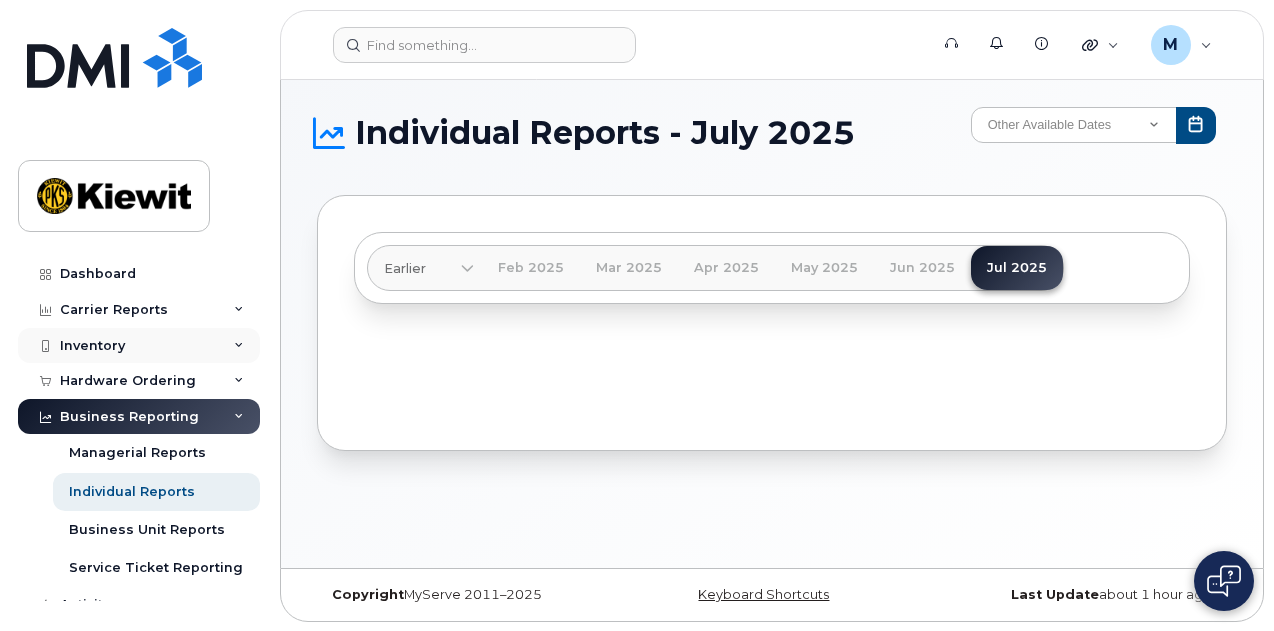 click on "Inventory" 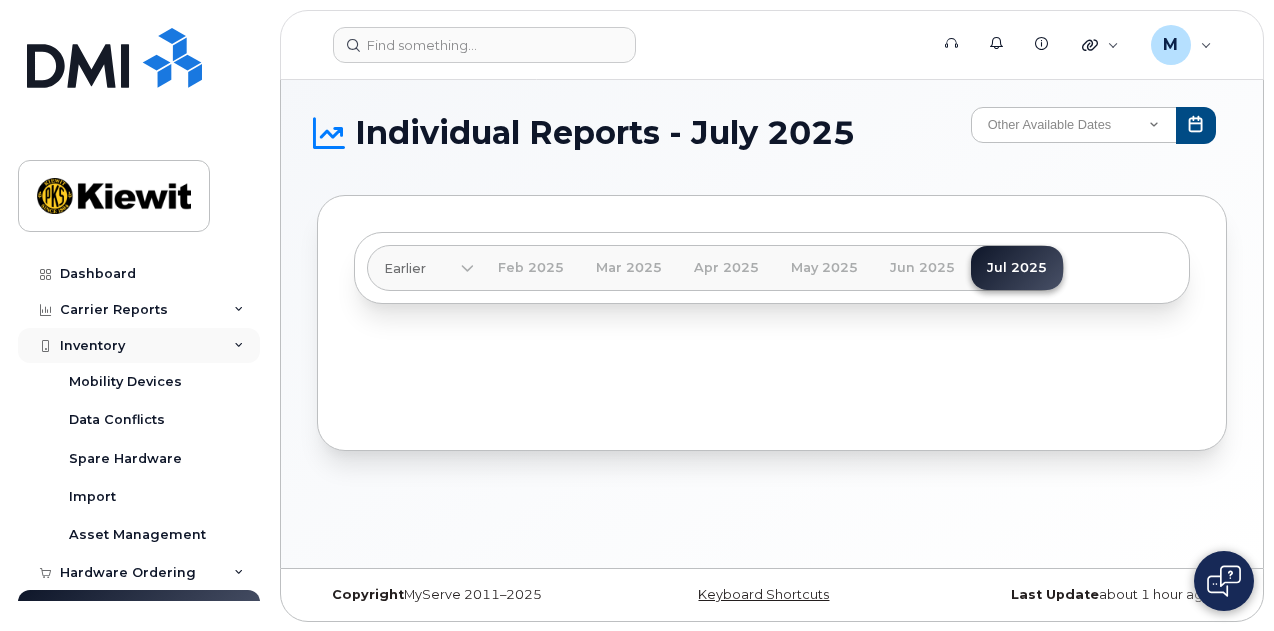 click on "Inventory" 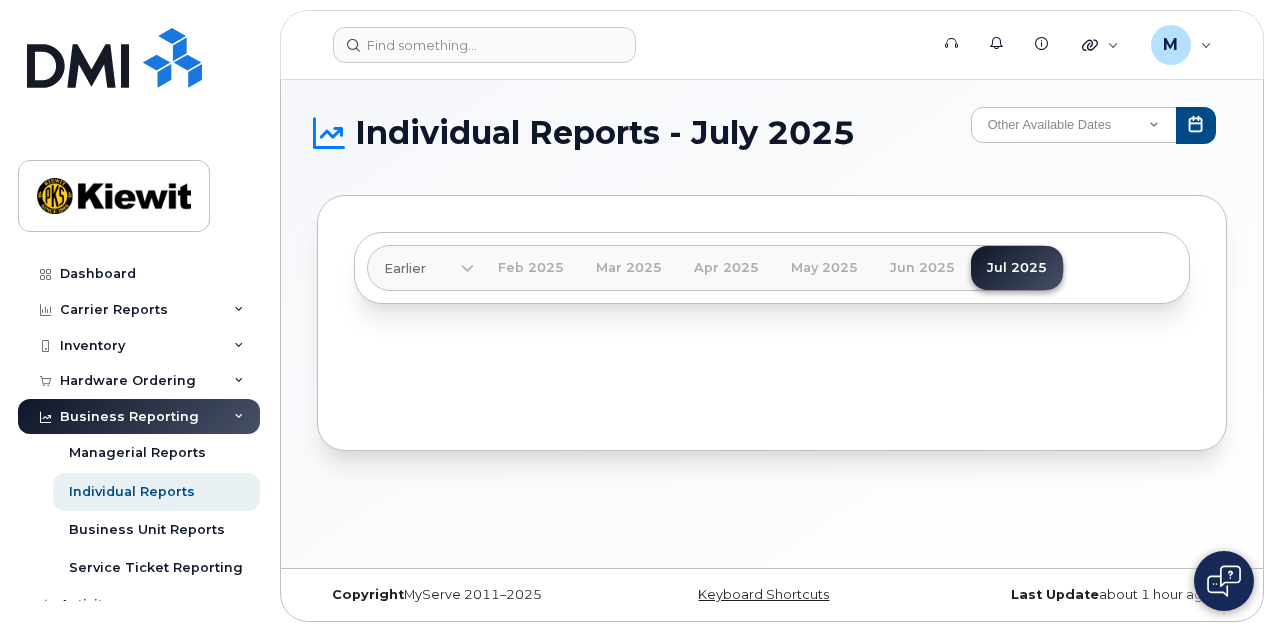 click on "Business Reporting" 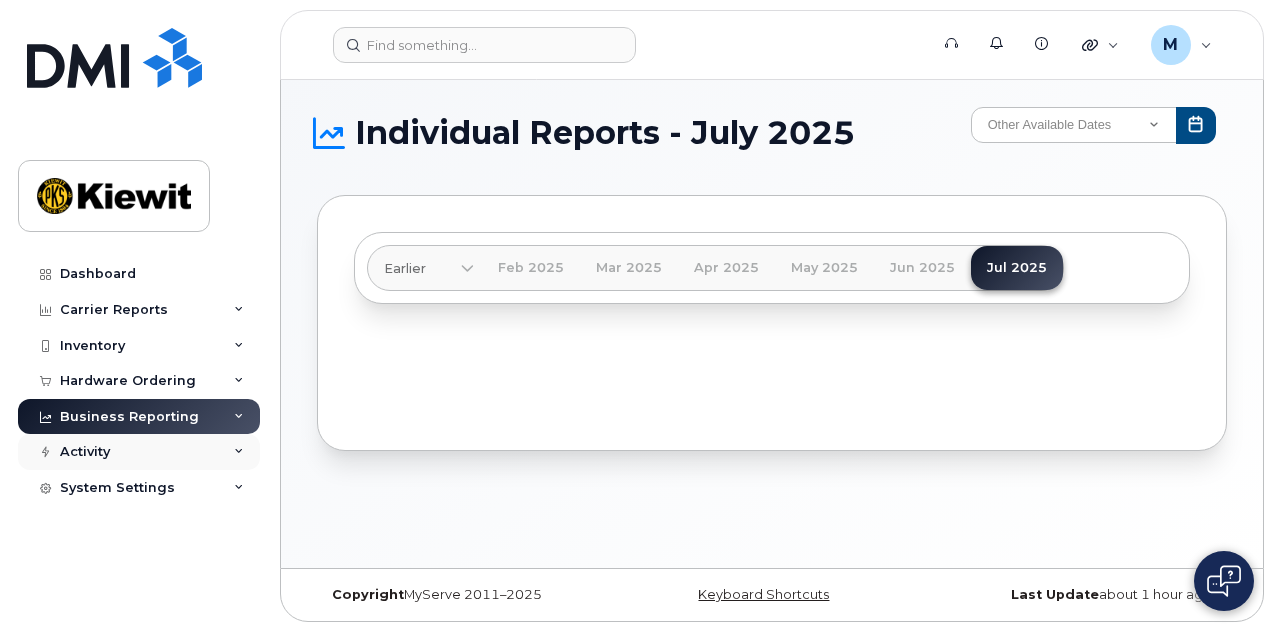 click on "Activity" 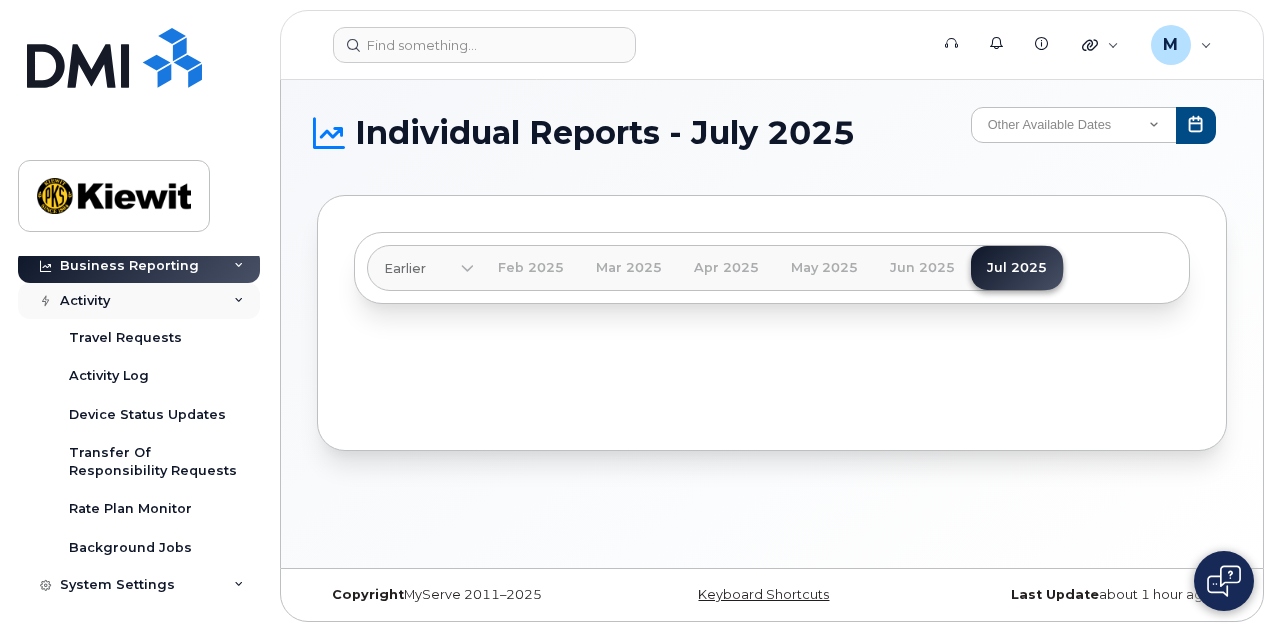 scroll, scrollTop: 0, scrollLeft: 0, axis: both 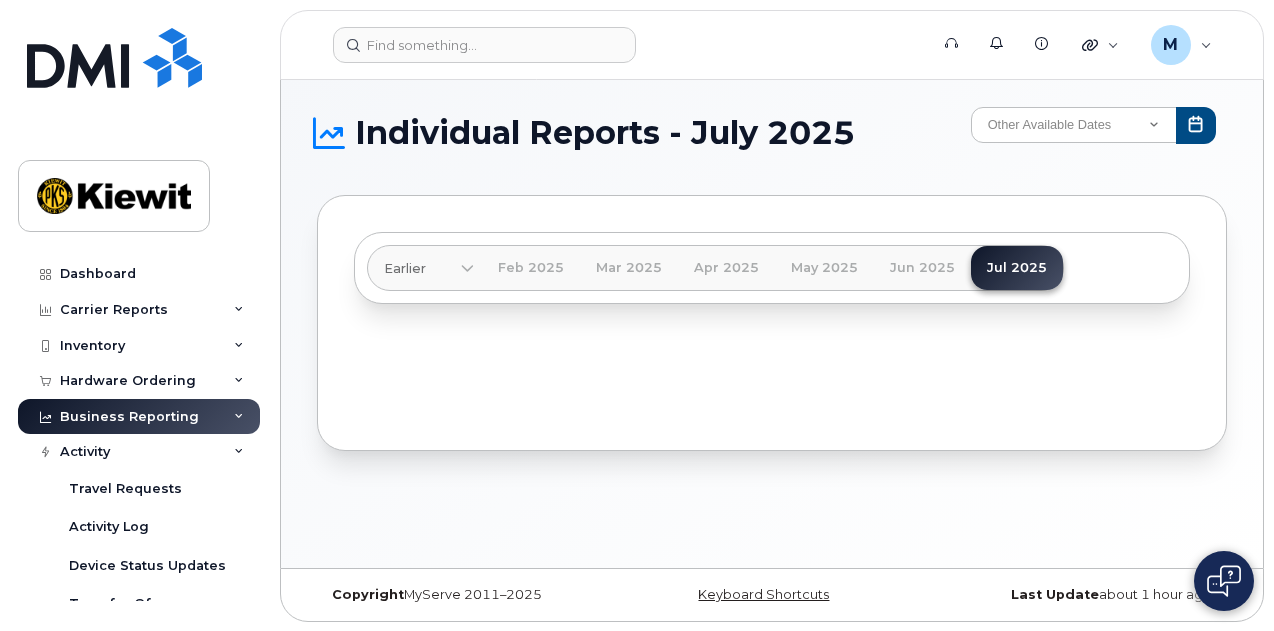 click on "Business Reporting" 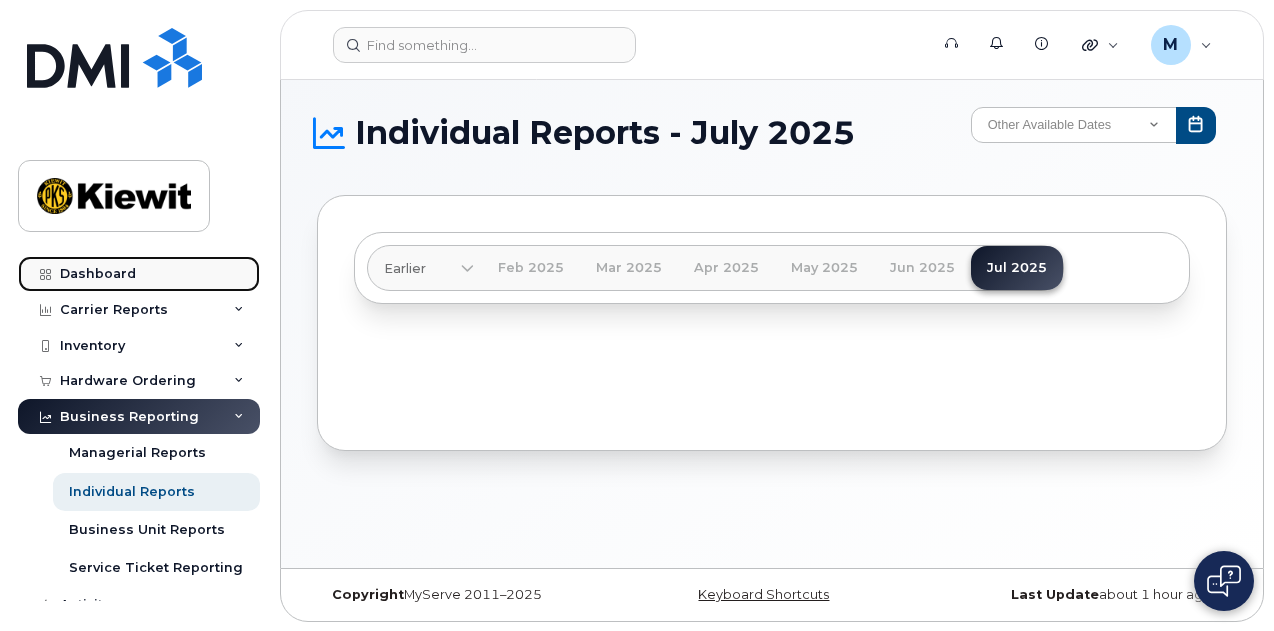 click on "Dashboard" 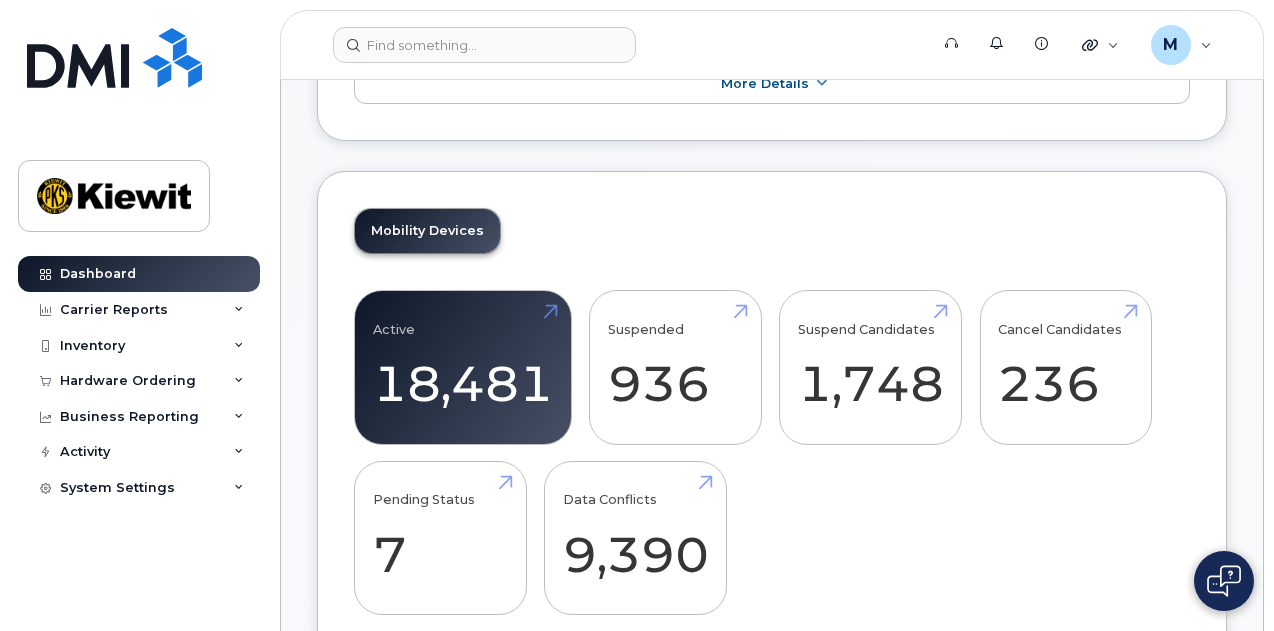 scroll, scrollTop: 600, scrollLeft: 0, axis: vertical 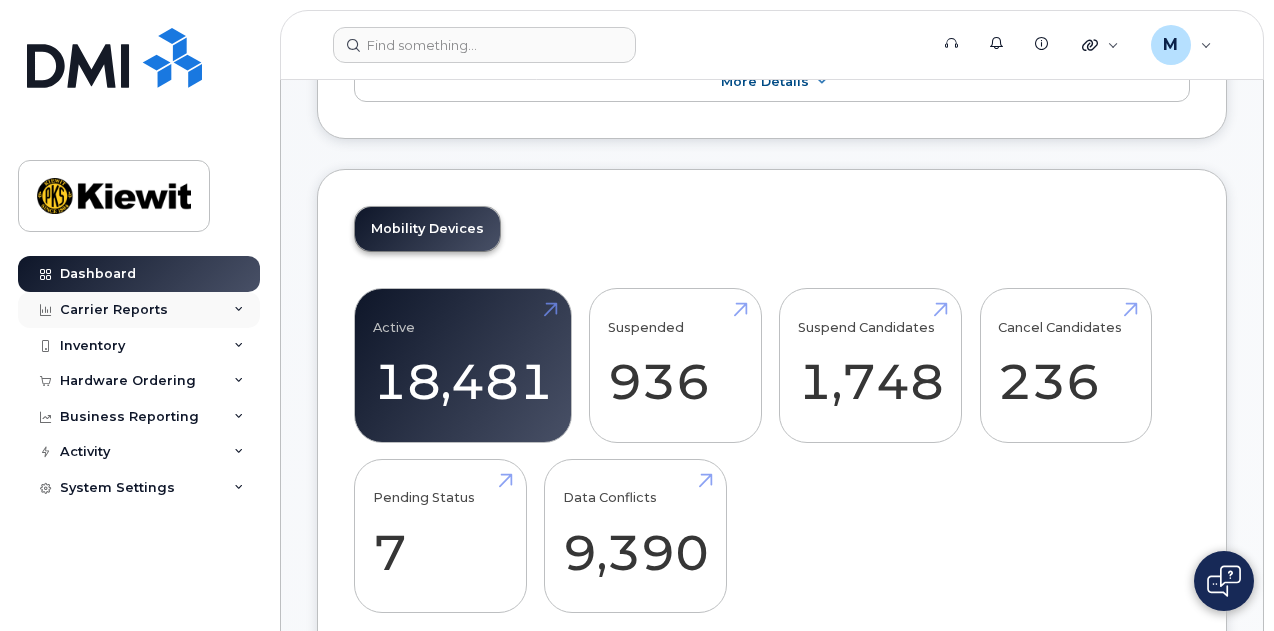 click on "Carrier Reports" 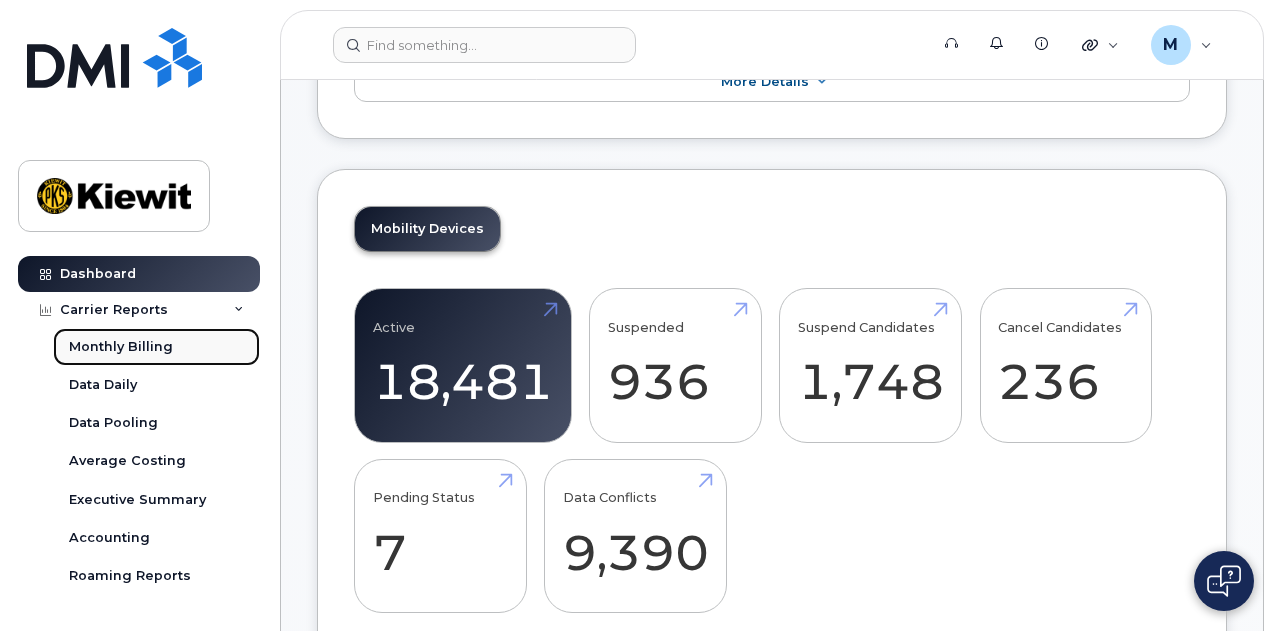click on "Monthly Billing" 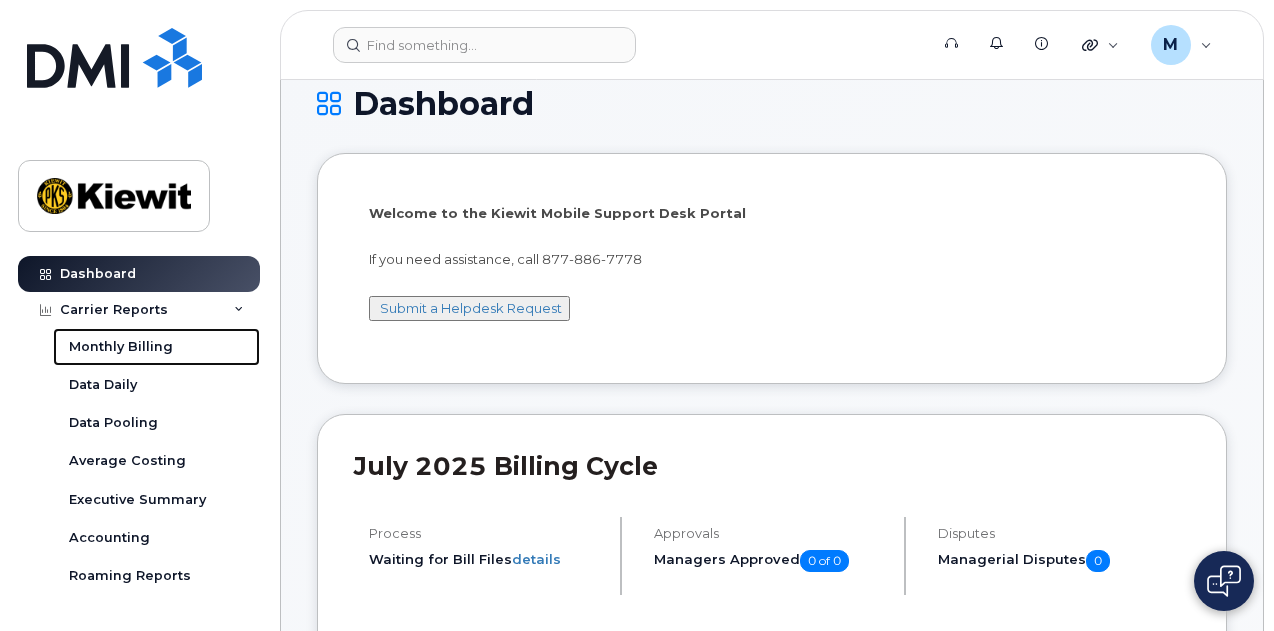 scroll, scrollTop: 0, scrollLeft: 0, axis: both 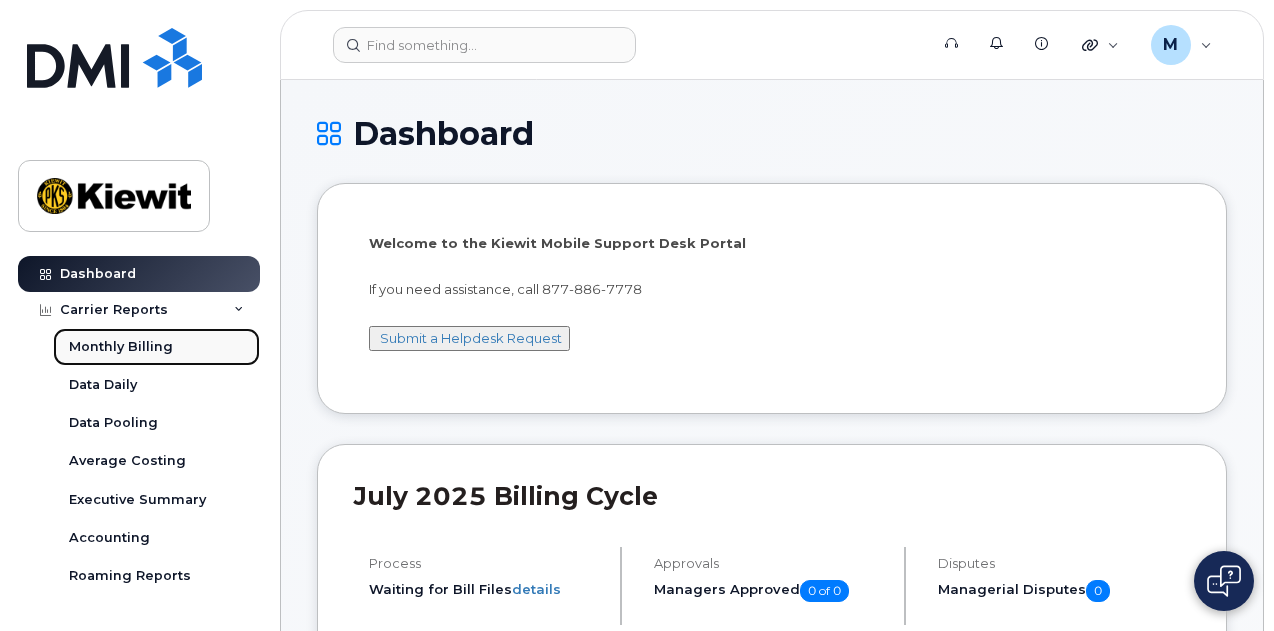 click on "Monthly Billing" 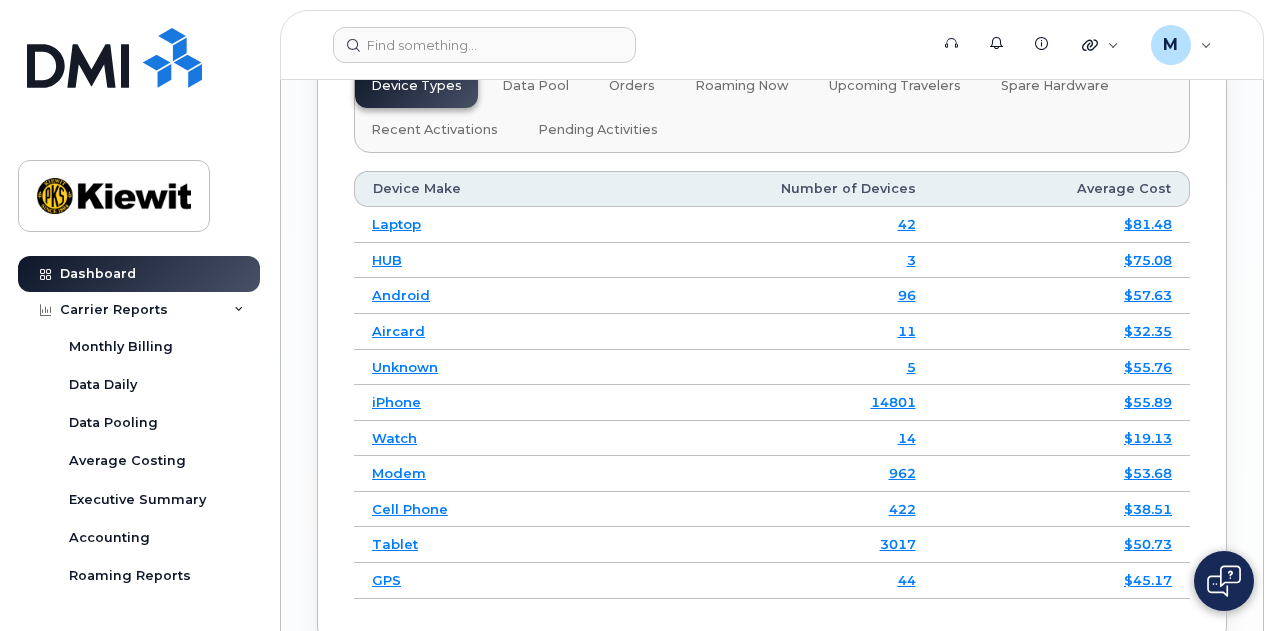 scroll, scrollTop: 3263, scrollLeft: 0, axis: vertical 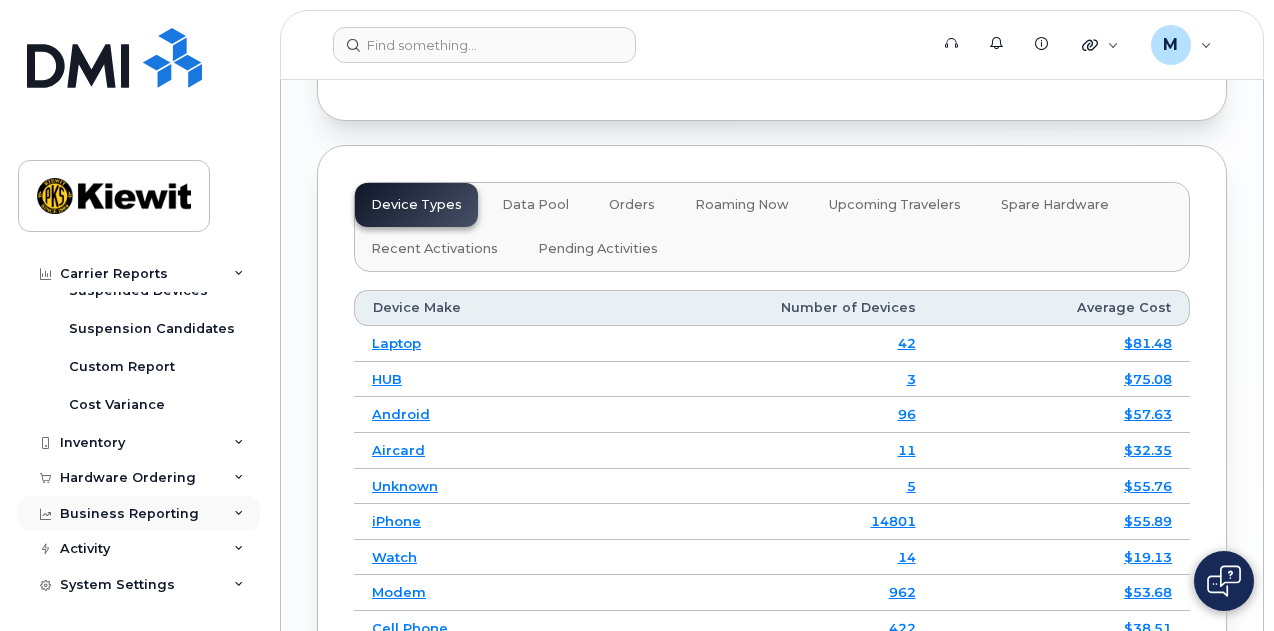 click on "Business Reporting" 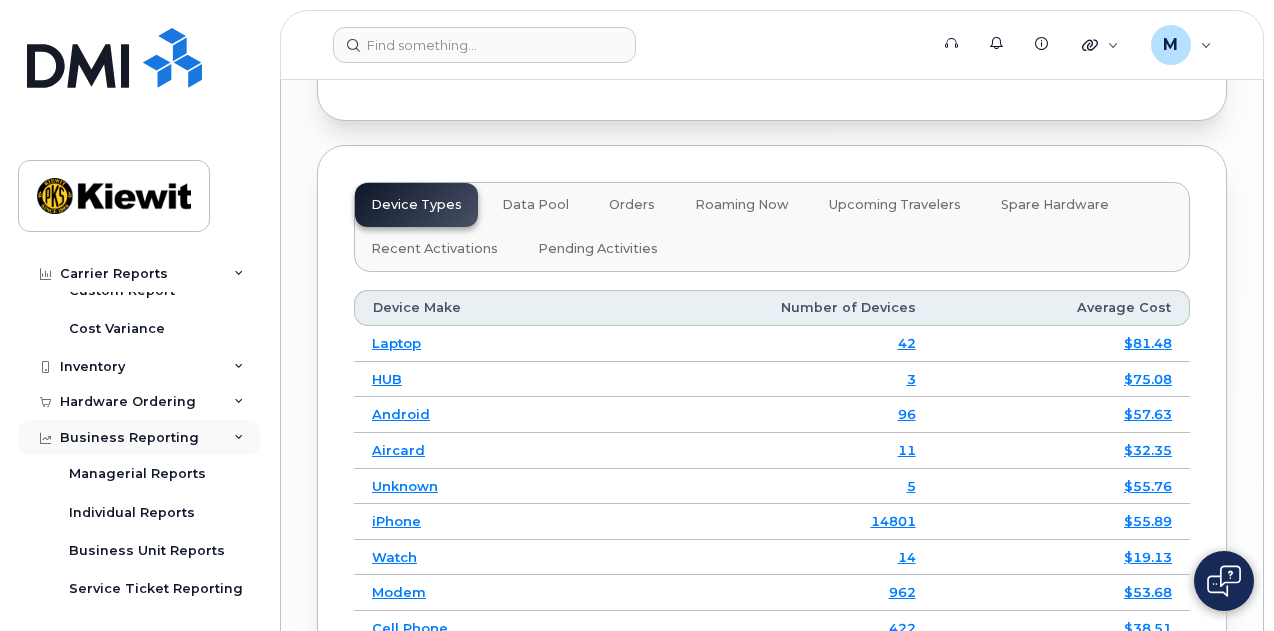 scroll, scrollTop: 406, scrollLeft: 0, axis: vertical 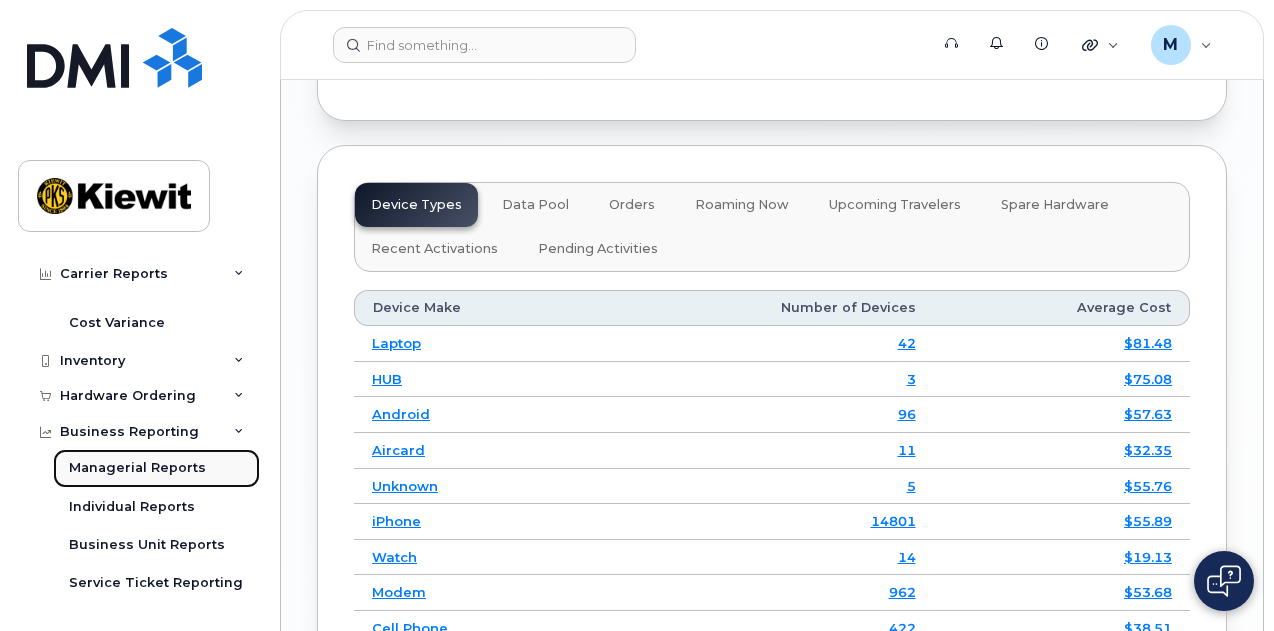 click on "Managerial Reports" 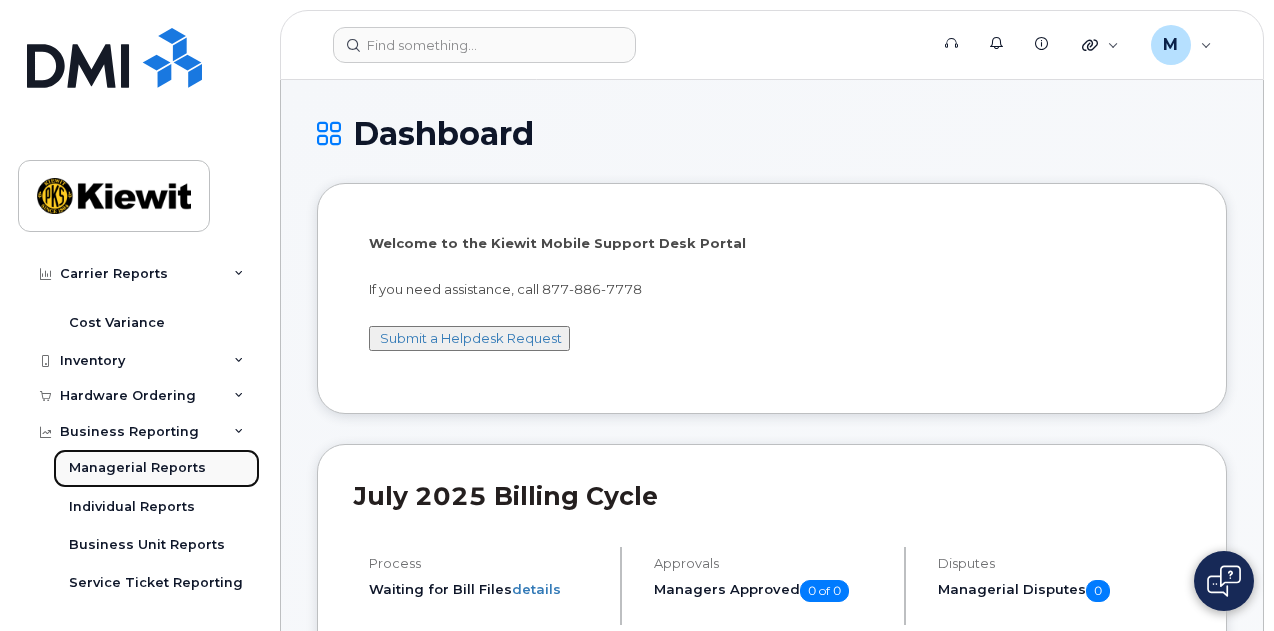 scroll, scrollTop: 57, scrollLeft: 0, axis: vertical 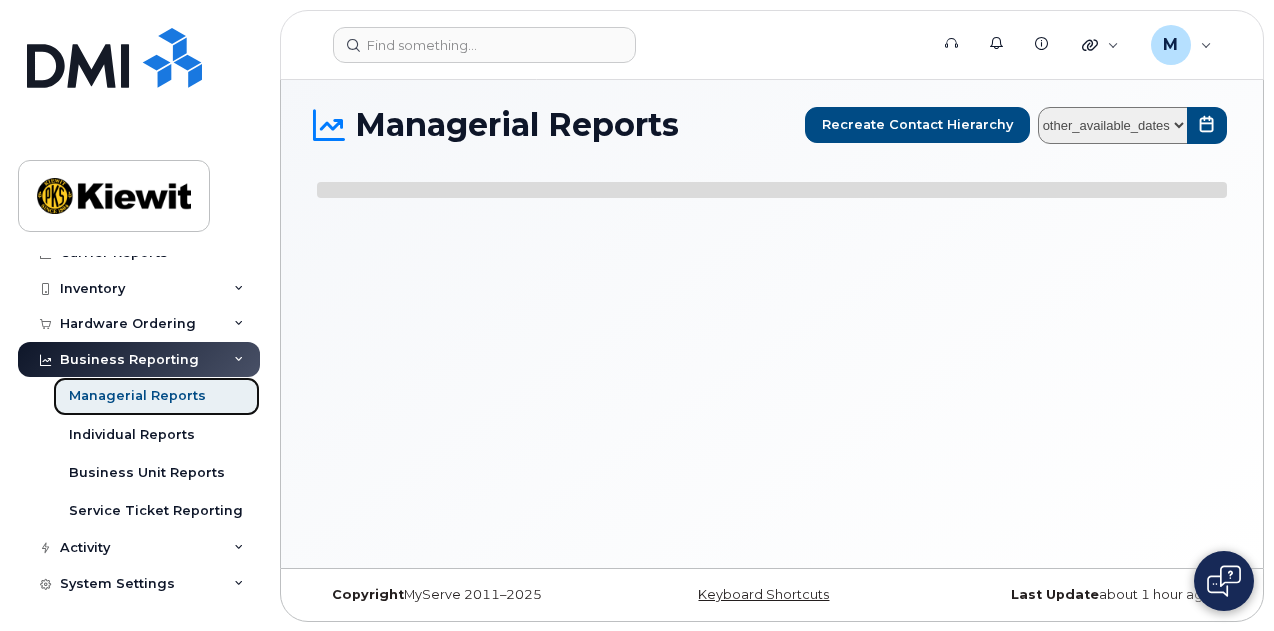select 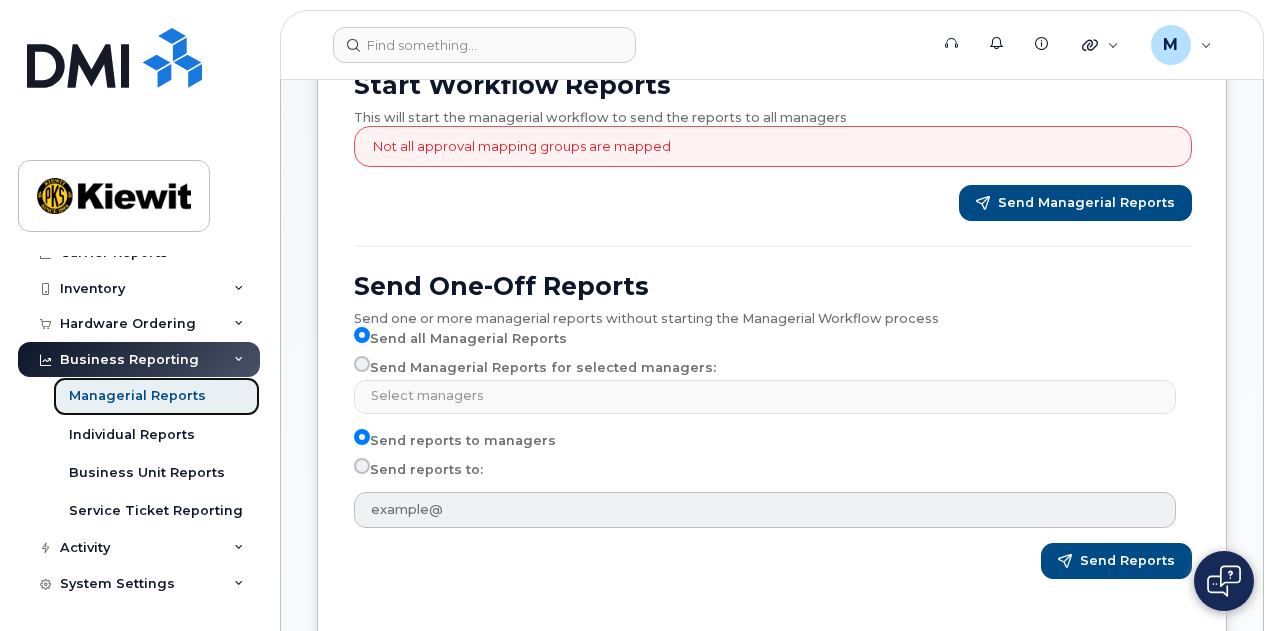 scroll, scrollTop: 266, scrollLeft: 0, axis: vertical 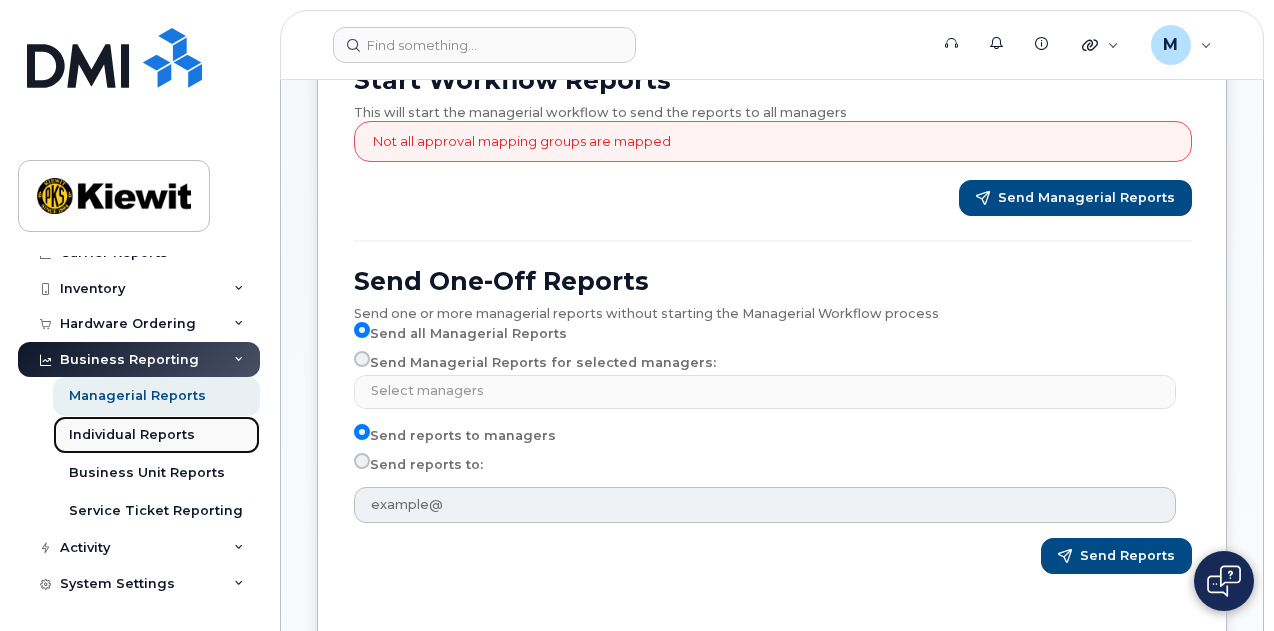 click on "Individual Reports" 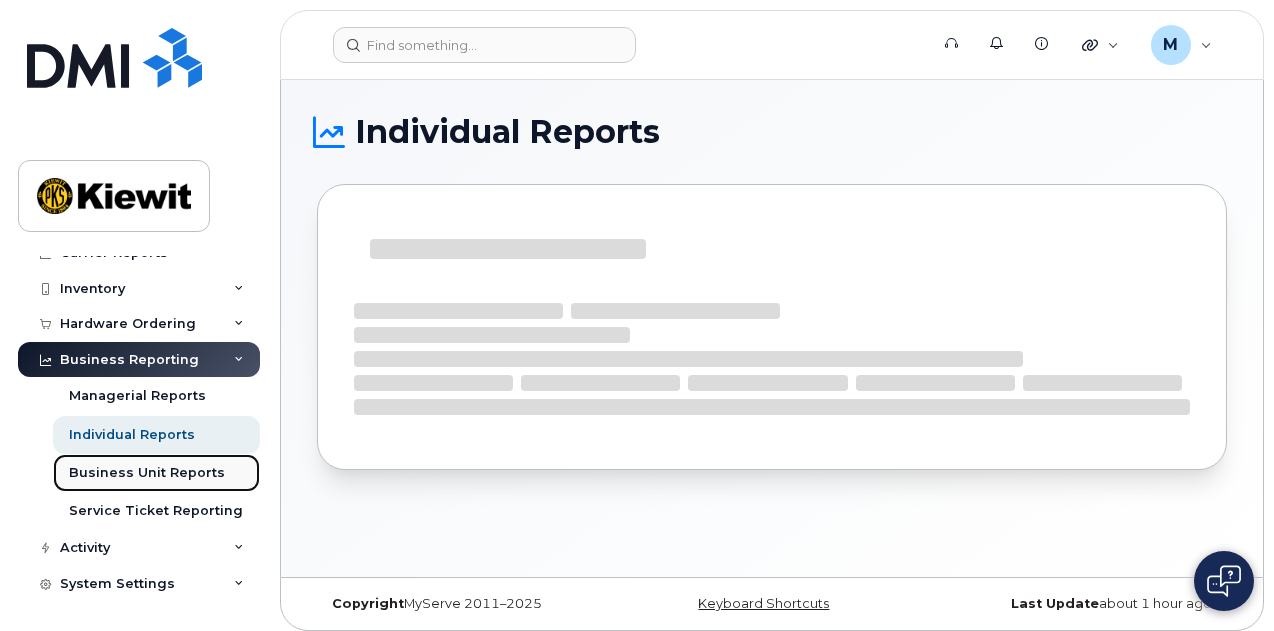 click on "Business Unit Reports" 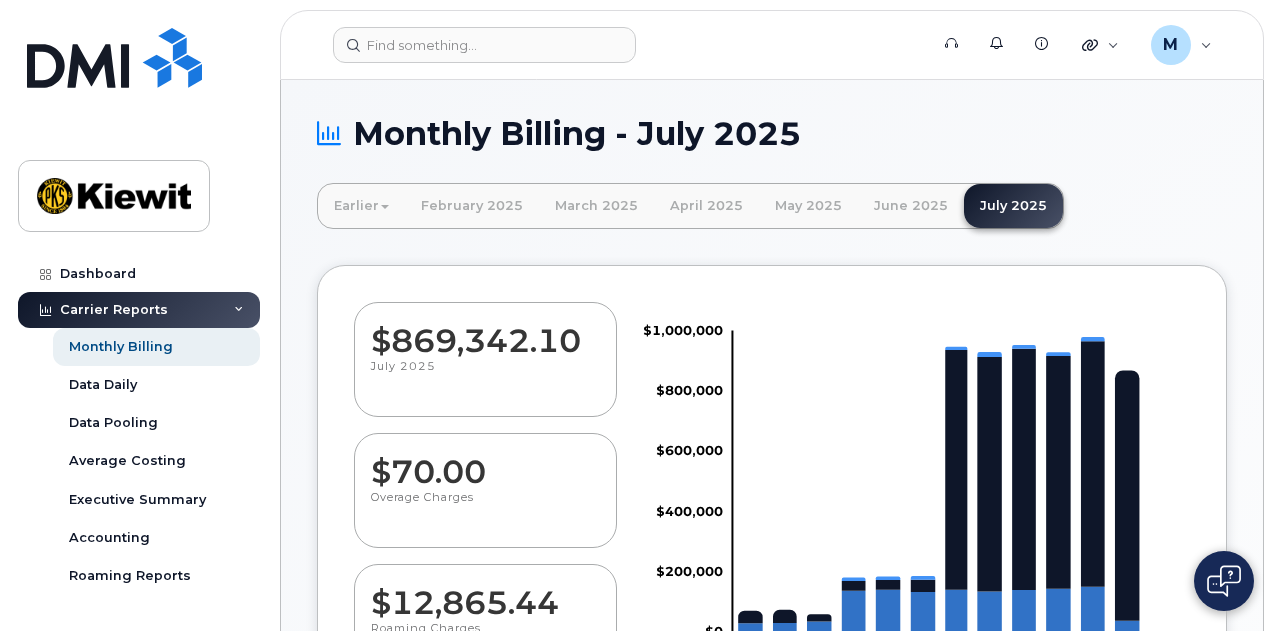 scroll, scrollTop: 0, scrollLeft: 0, axis: both 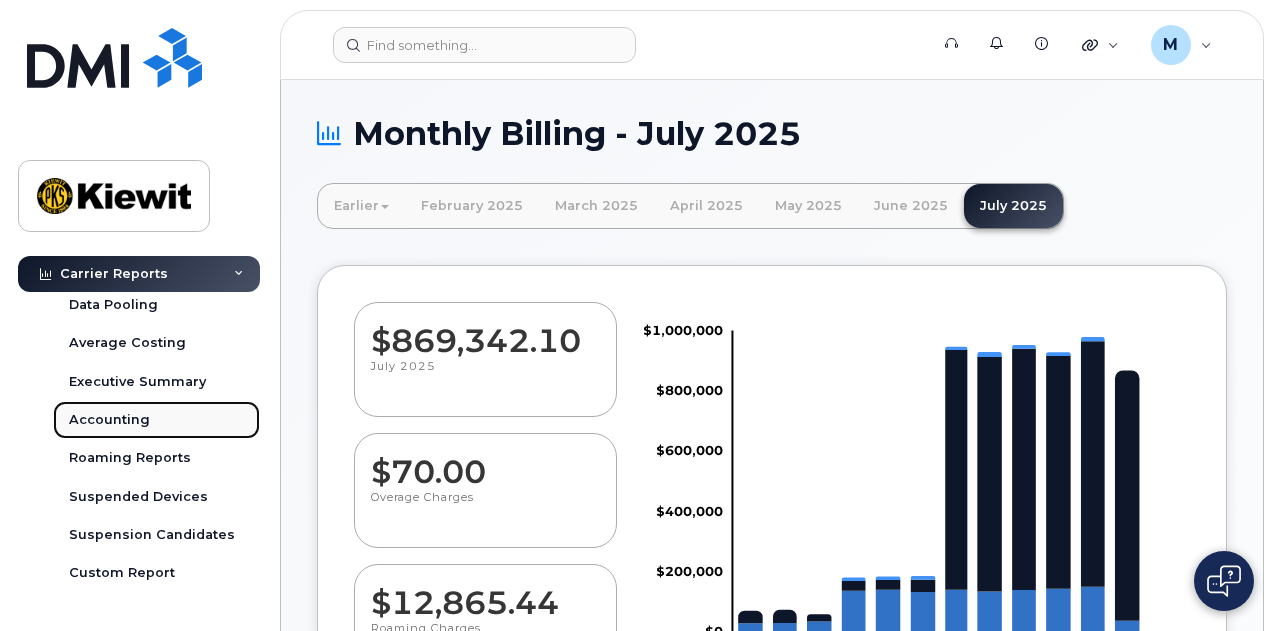 click on "Accounting" at bounding box center [156, 420] 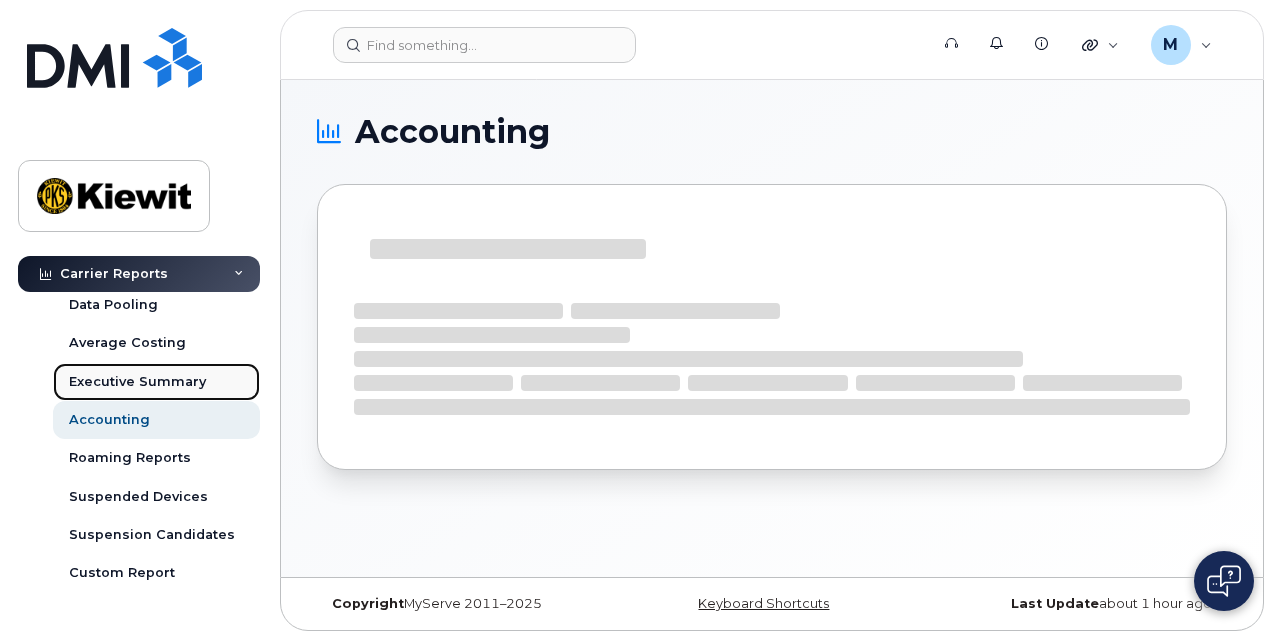 click on "Executive Summary" at bounding box center (137, 382) 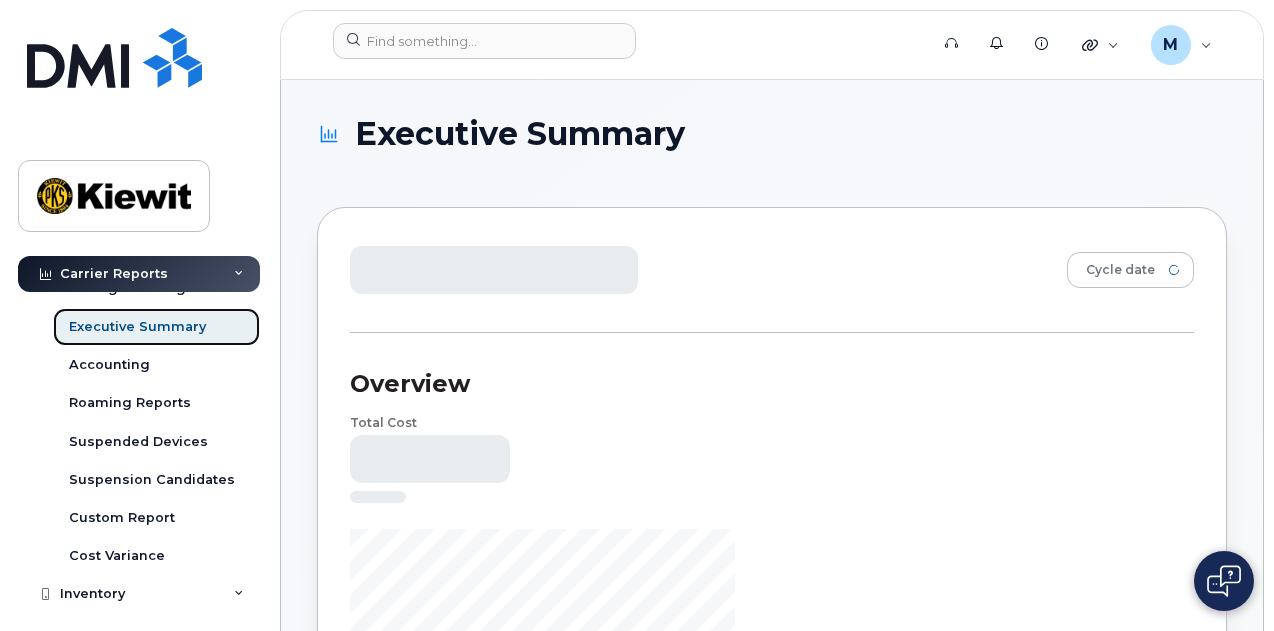 scroll, scrollTop: 174, scrollLeft: 0, axis: vertical 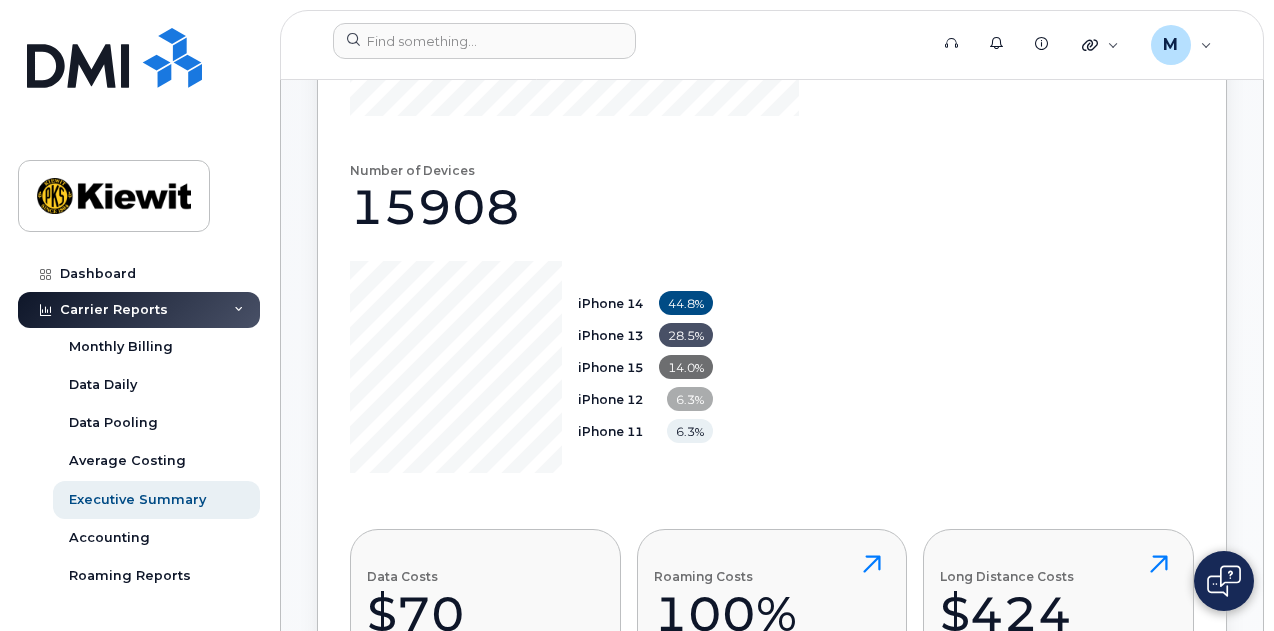 click on "Carrier Reports" at bounding box center [139, 310] 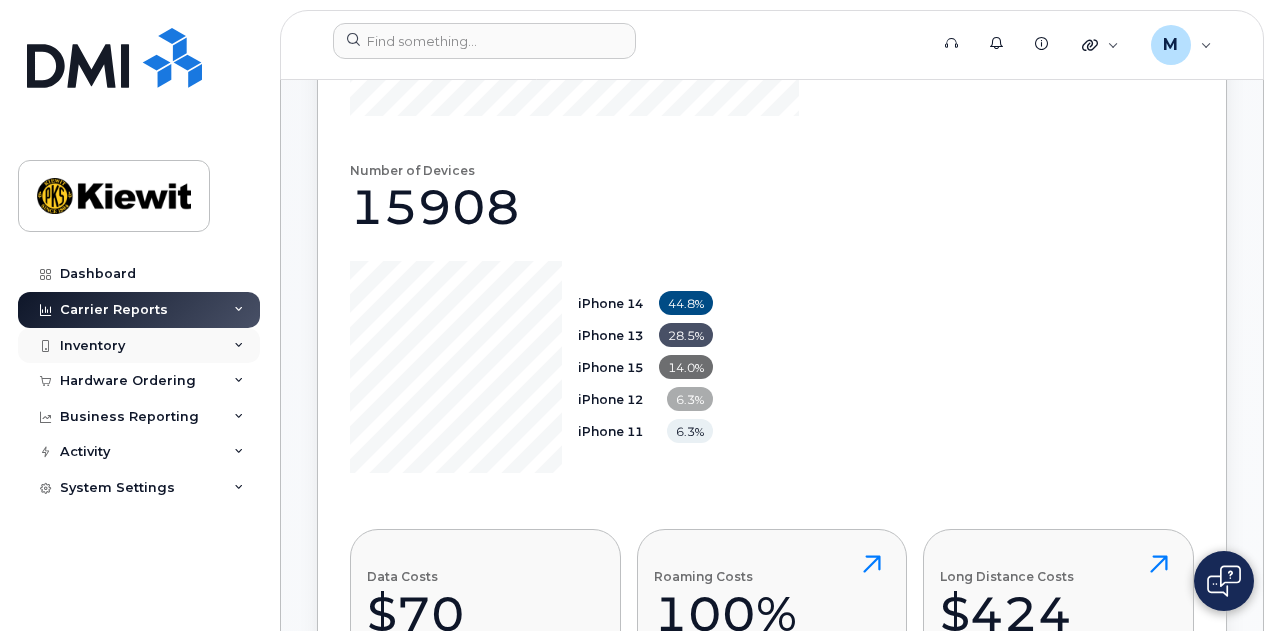 click on "Inventory" at bounding box center (139, 346) 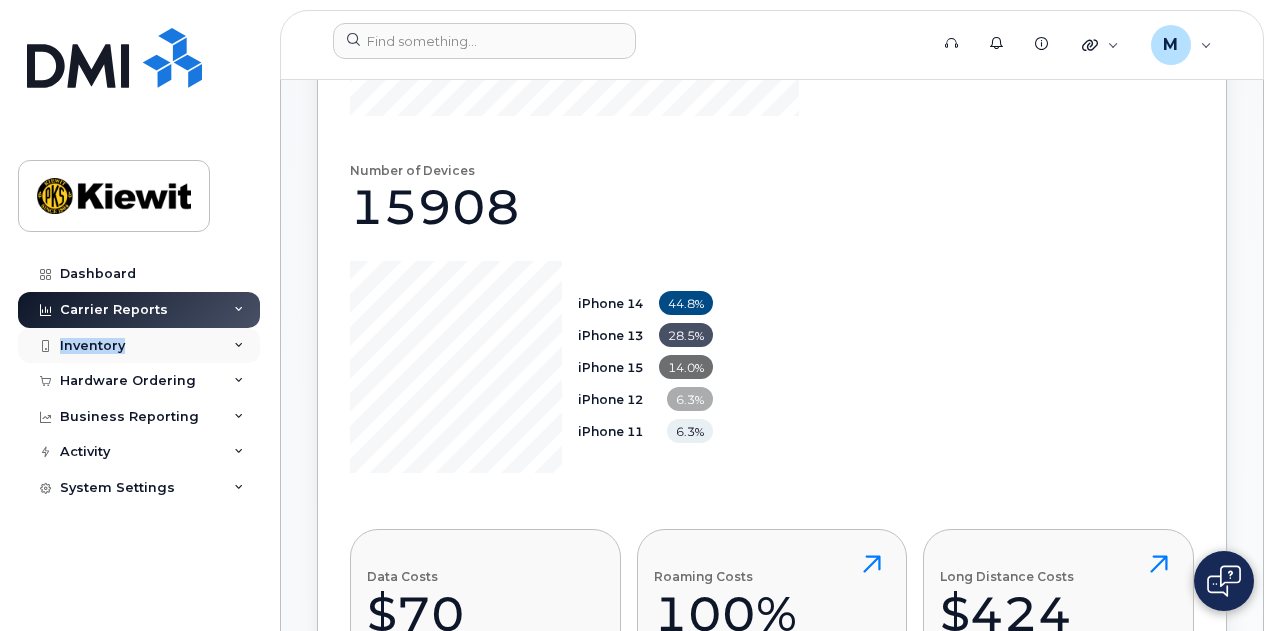 click on "Inventory" at bounding box center (139, 346) 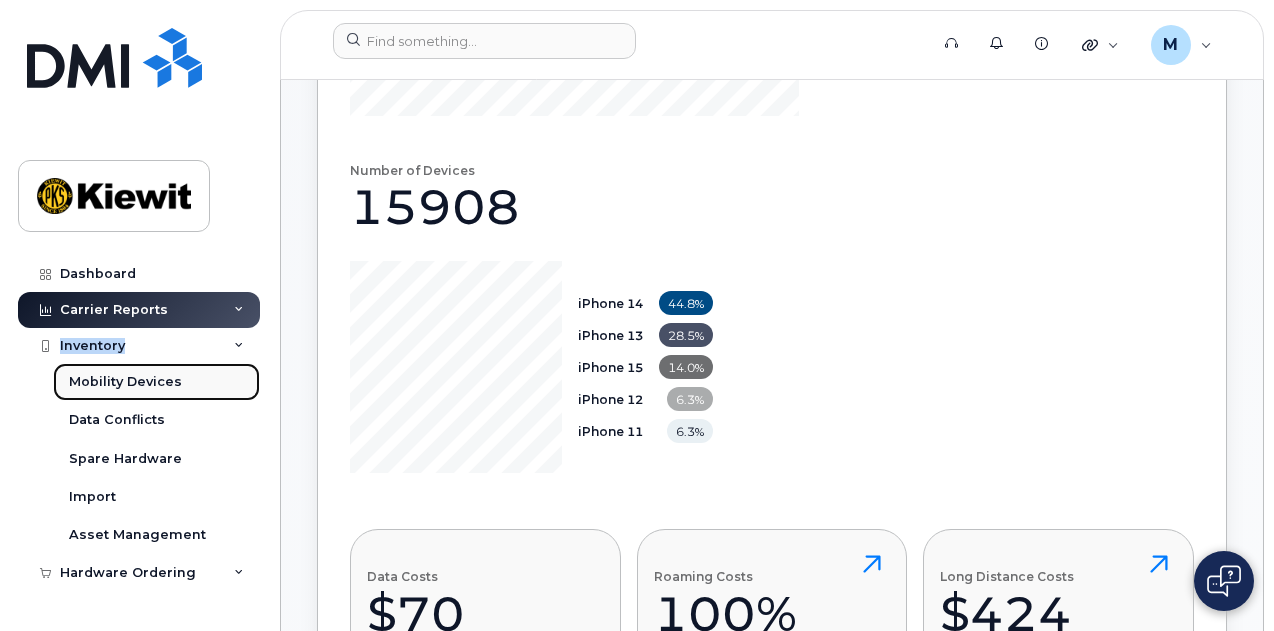click on "Mobility Devices" at bounding box center [125, 382] 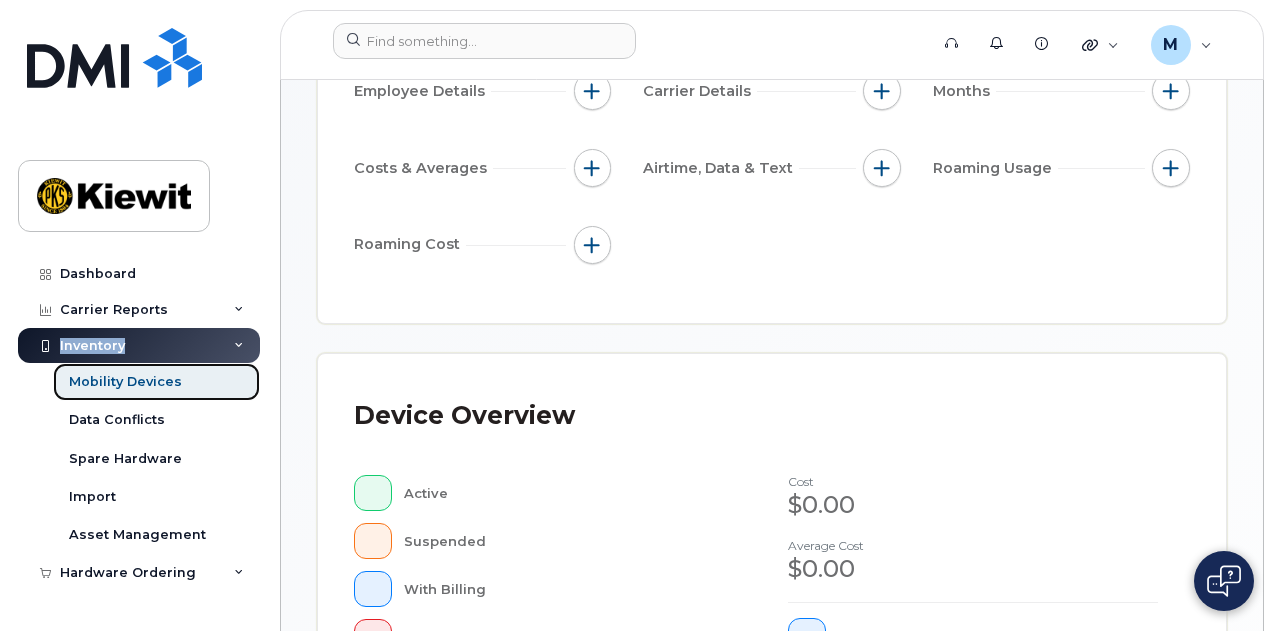 scroll, scrollTop: 333, scrollLeft: 0, axis: vertical 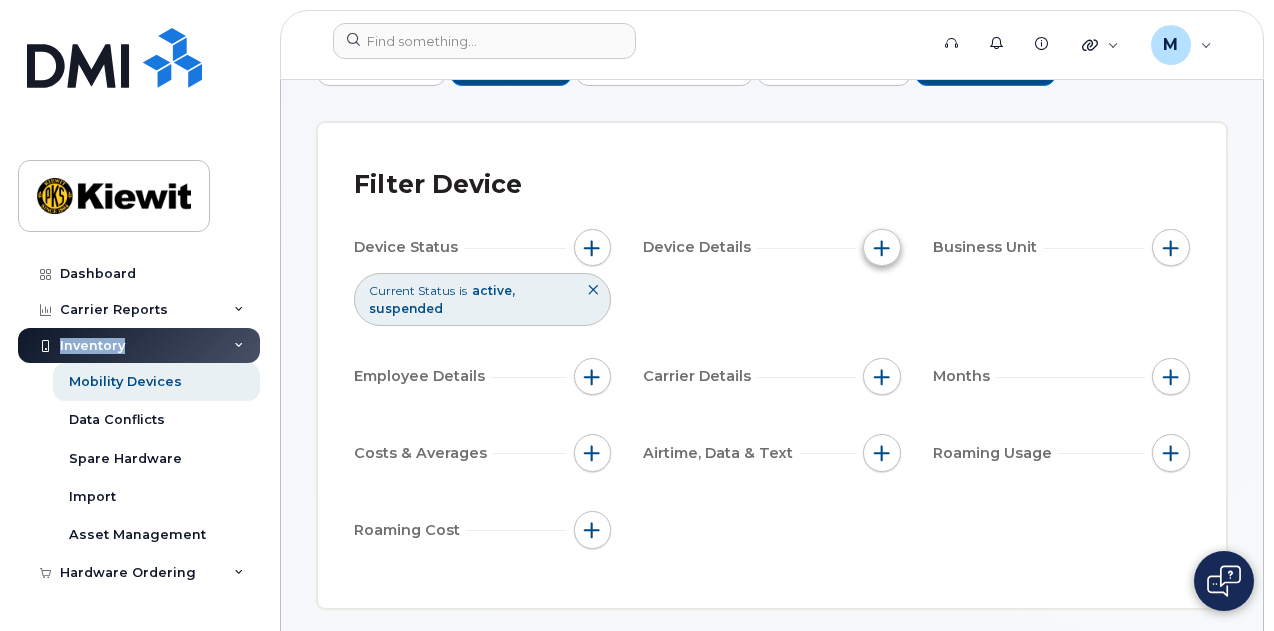 click 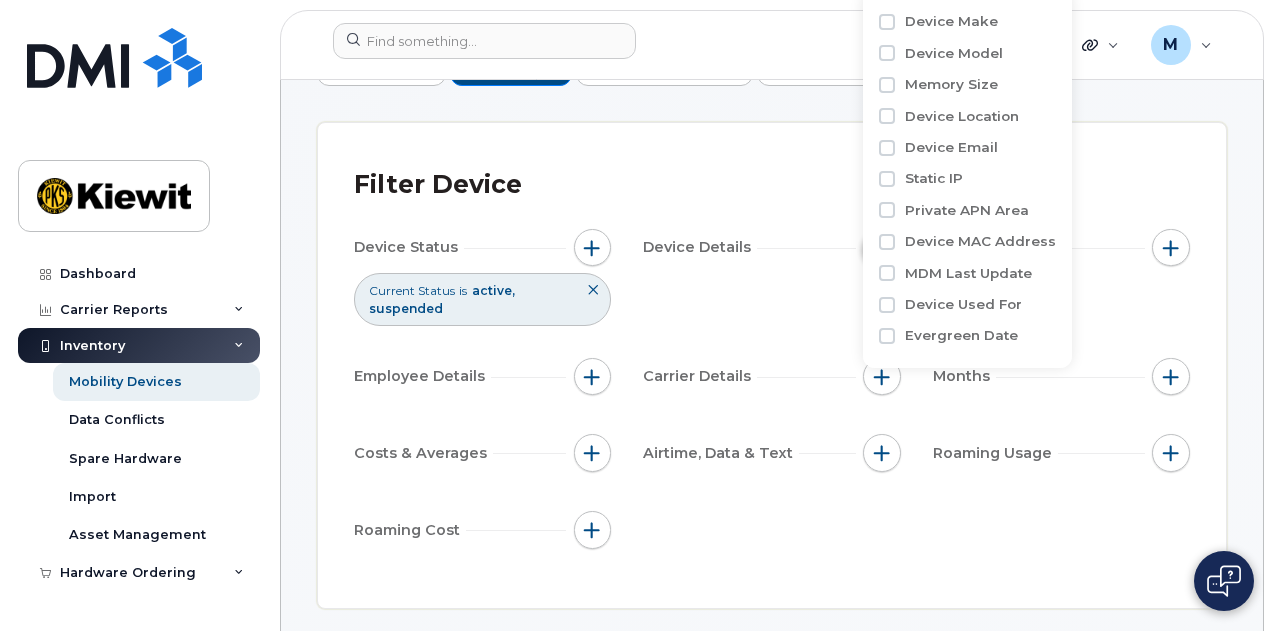 click on "Device Make Device Model Memory Size Device Location Device Email Static IP Private APN Area Device MAC Address MDM Last Update Device Used For Evergreen Date" 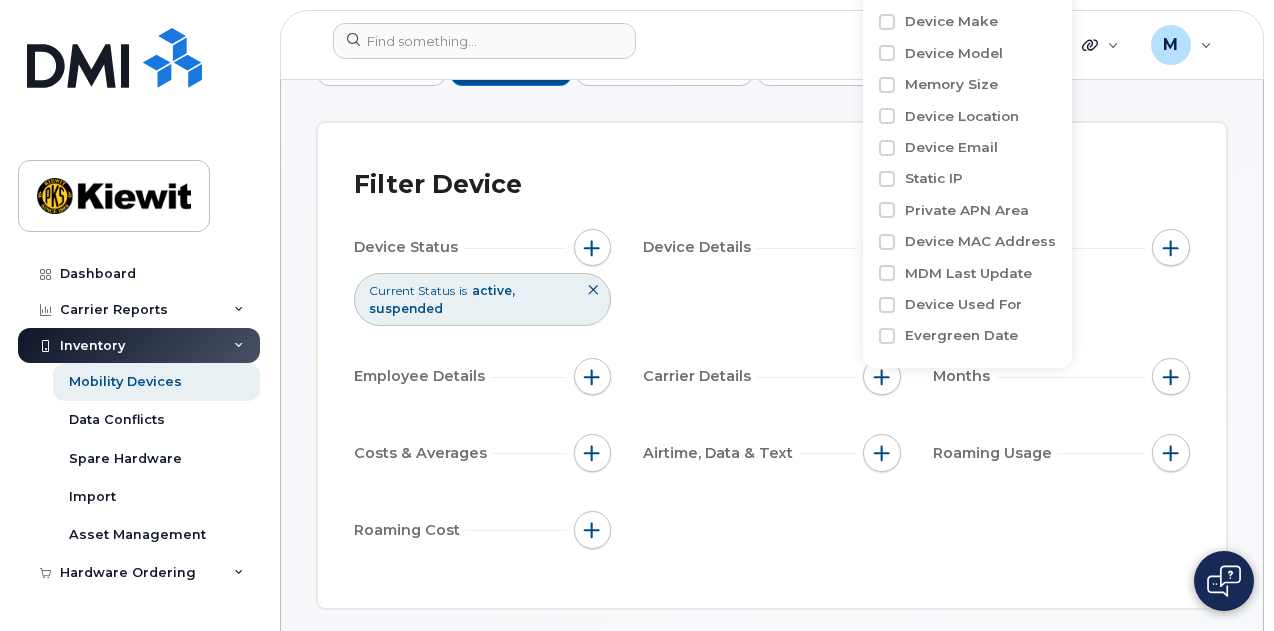 click on "Filter Device" 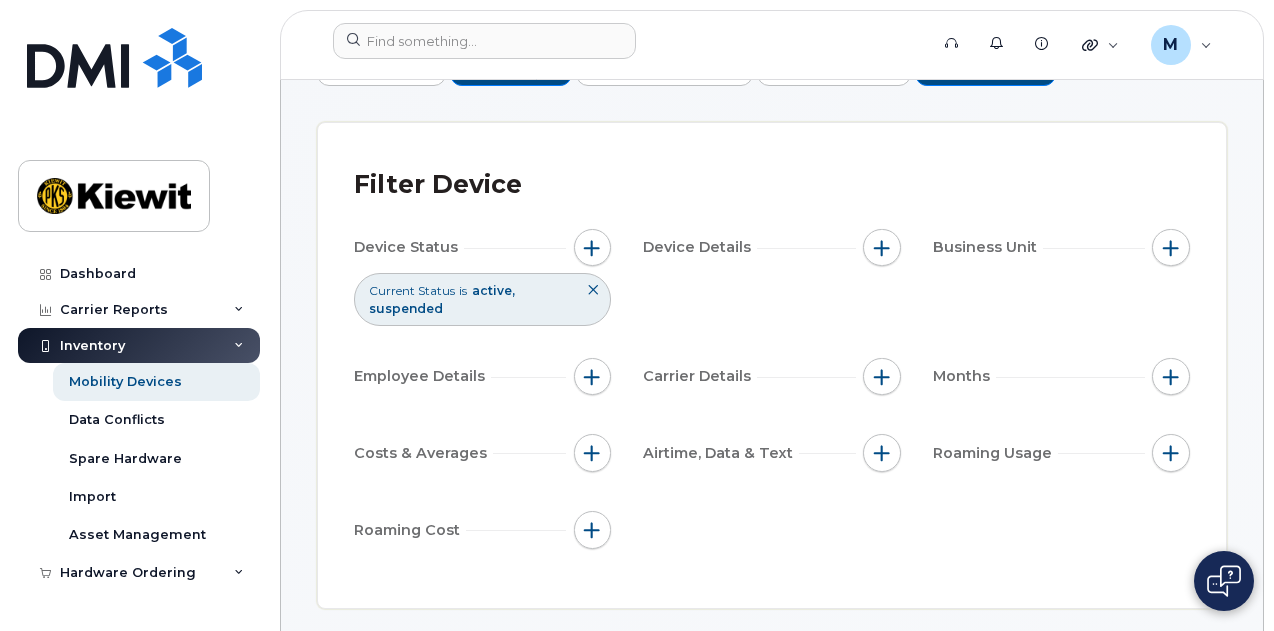 click on "Filter Device Device Status   Current Status is active suspended Device Details   Business Unit   Employee Details   Carrier Details   Months   Costs & Averages   Airtime, Data & Text   Roaming Usage   Roaming Cost" at bounding box center (772, 365) 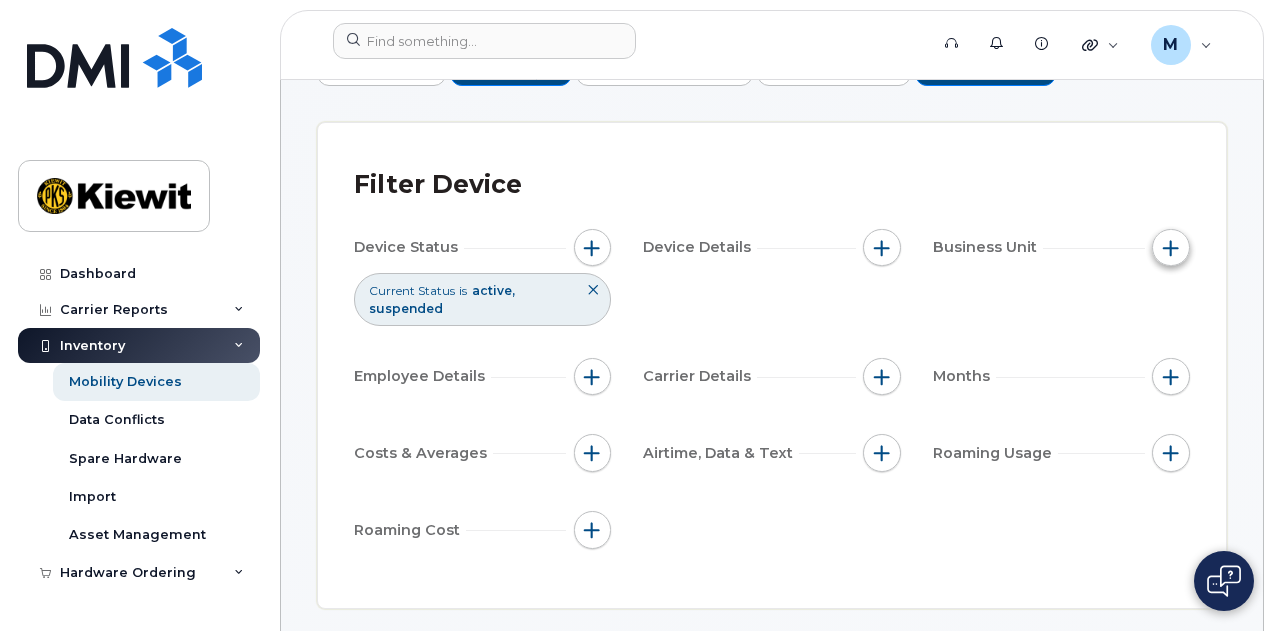 click 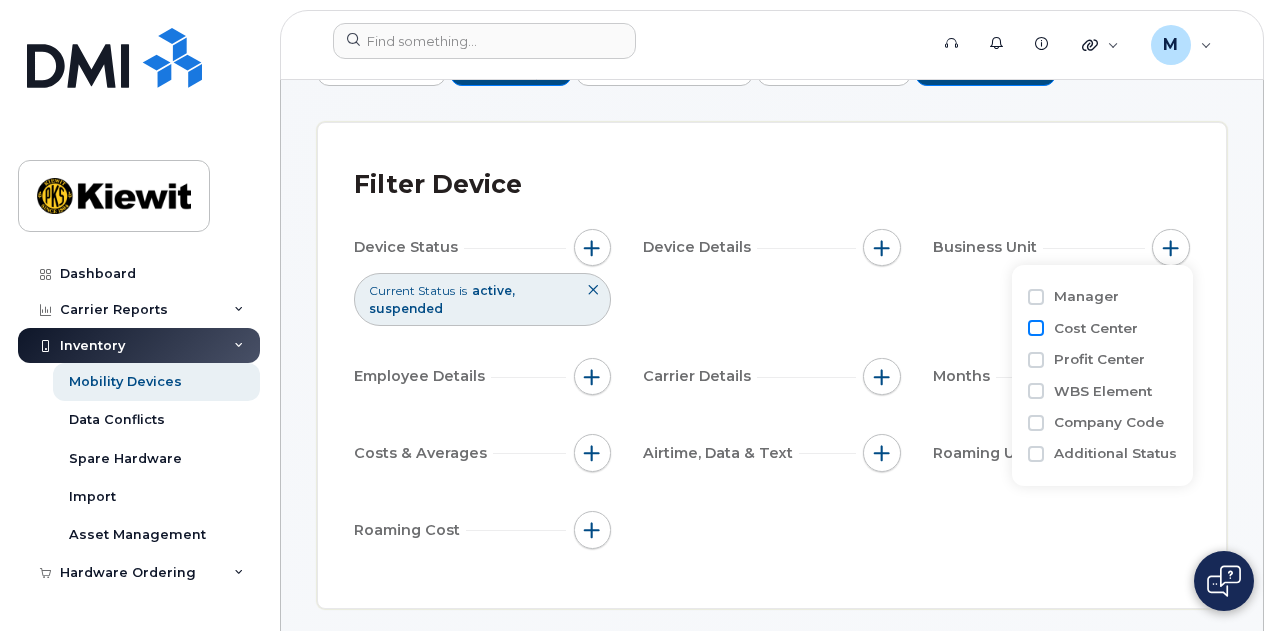 click on "Cost Center" at bounding box center (1036, 328) 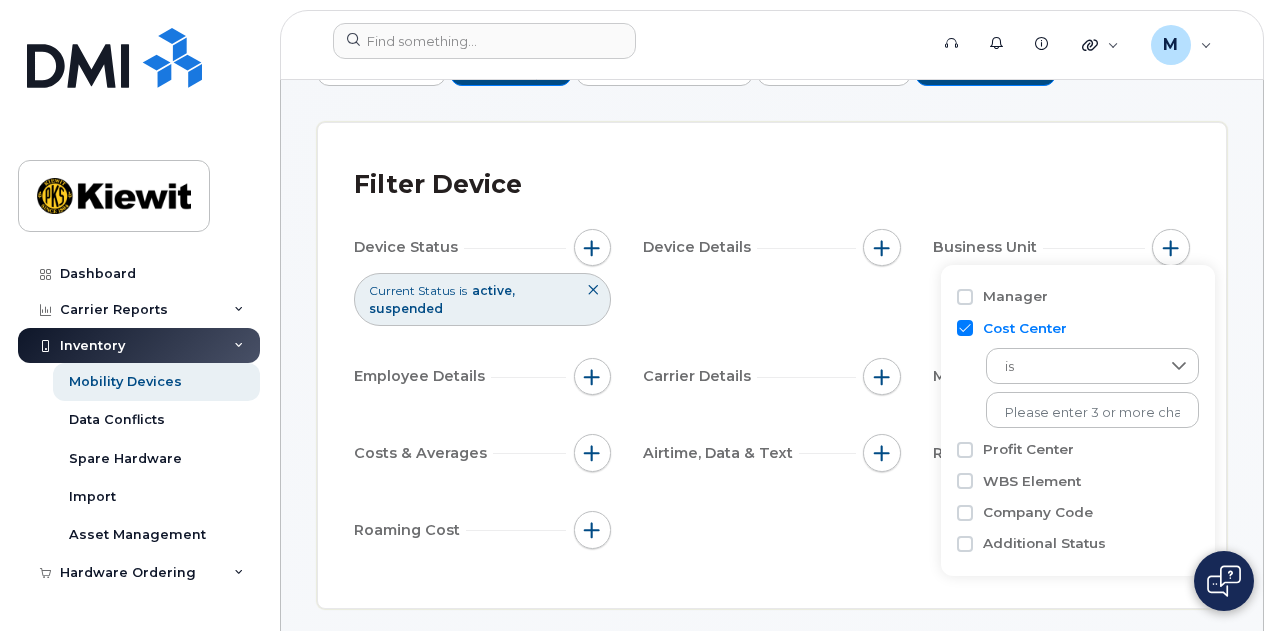 click on "Airtime, Data & Text" at bounding box center (771, 456) 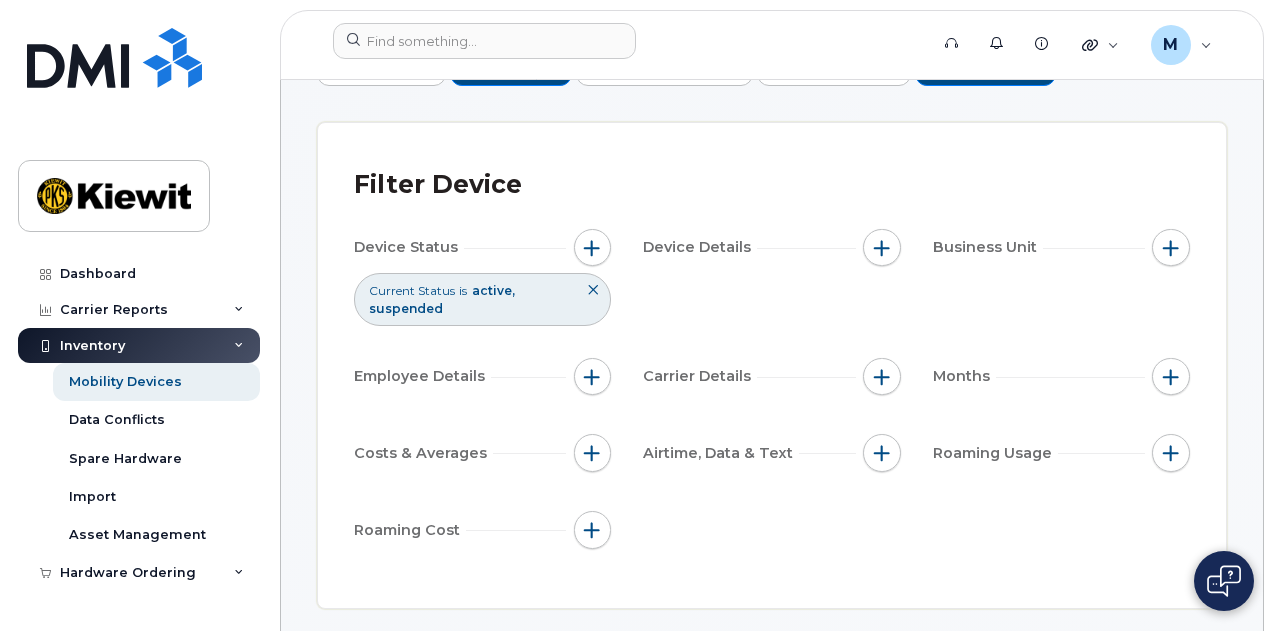 click on "Business Unit" at bounding box center (1061, 248) 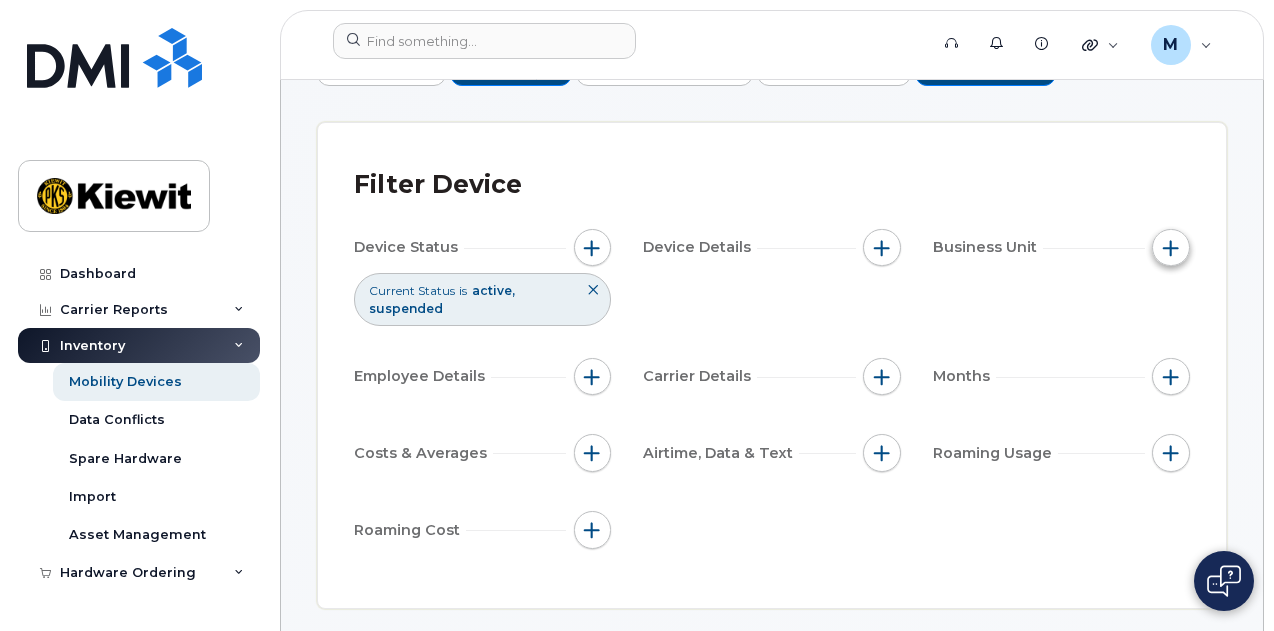 click at bounding box center [1171, 248] 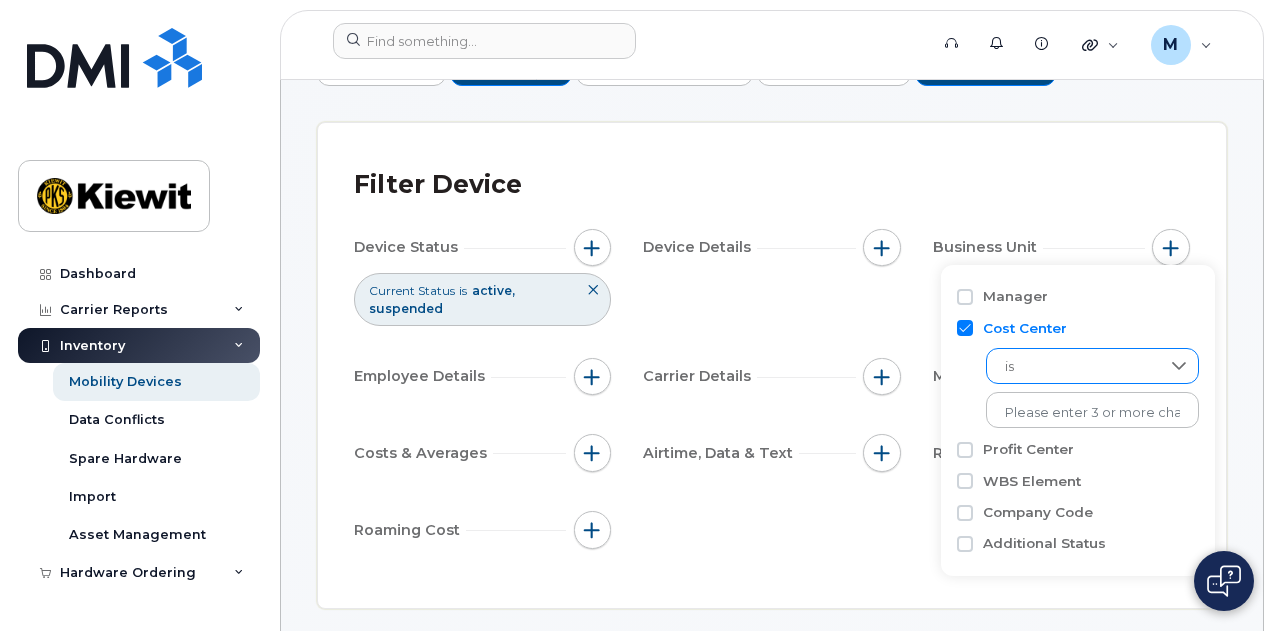 click on "is" at bounding box center [1073, 367] 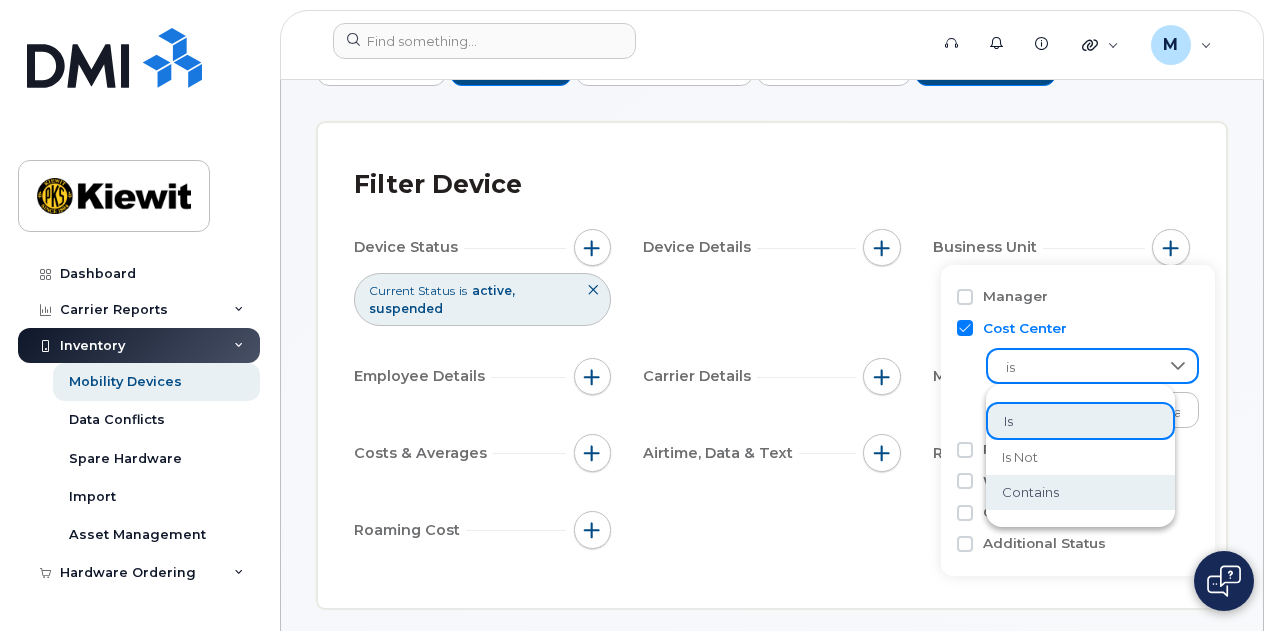click on "contains" 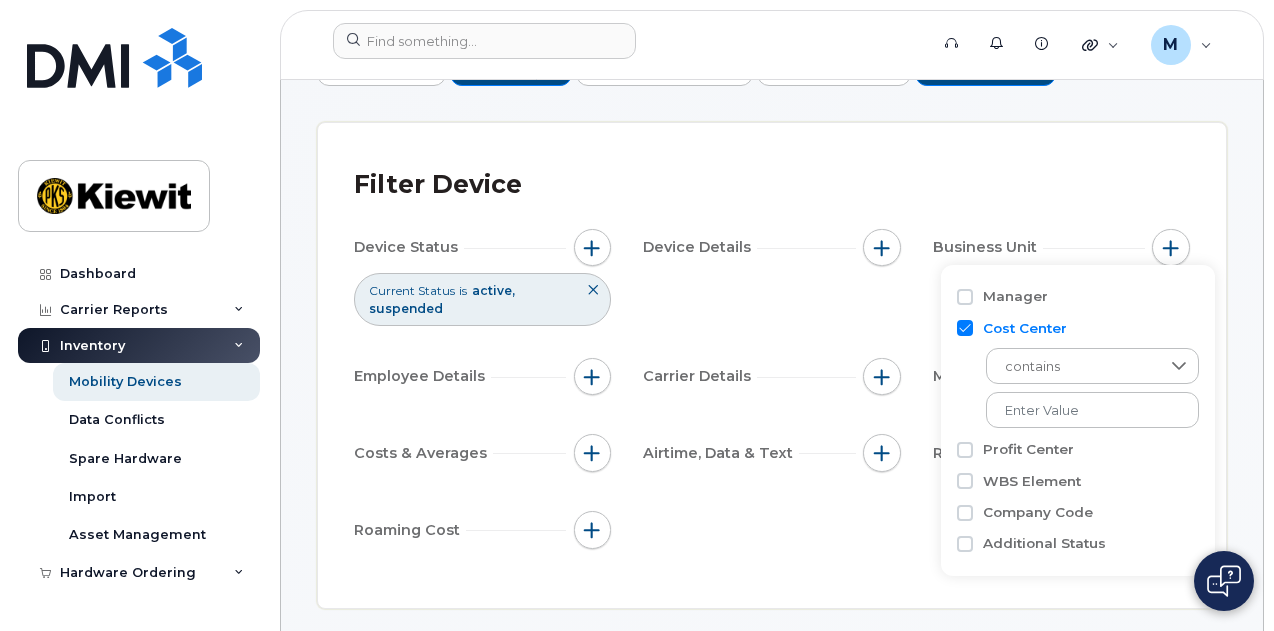 click on "Filter Device Device Status   Current Status is active suspended Device Details   Business Unit   Employee Details   Carrier Details   Months   Costs & Averages   Airtime, Data & Text   Roaming Usage   Roaming Cost" at bounding box center (772, 365) 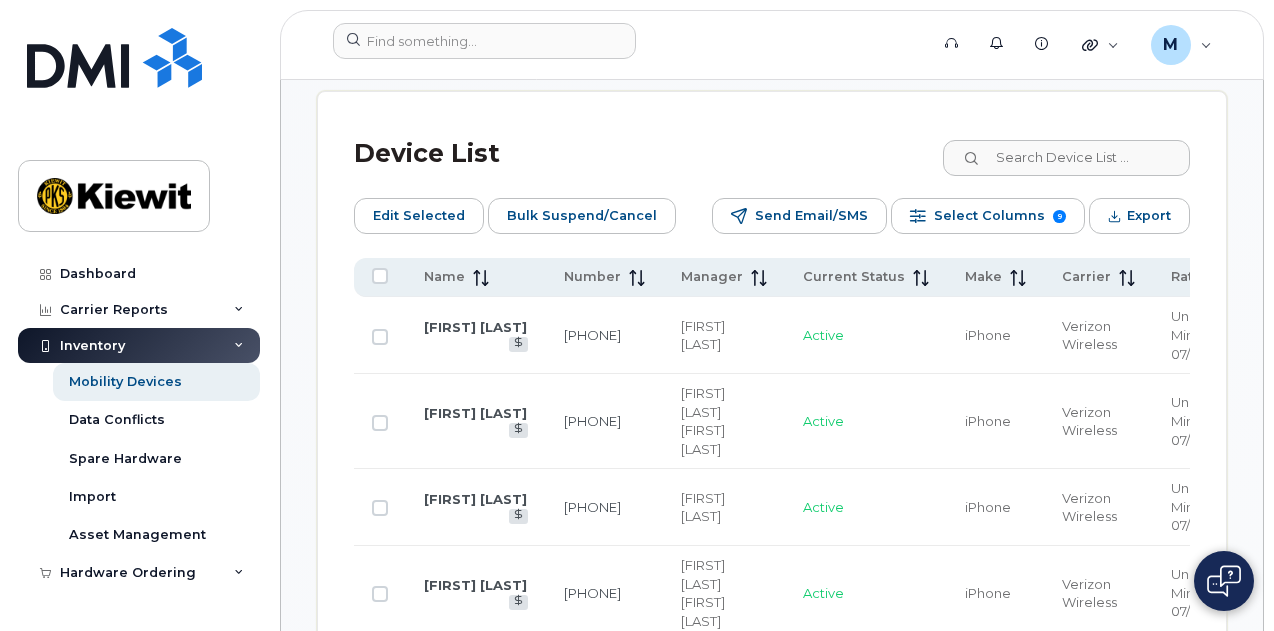 scroll, scrollTop: 1438, scrollLeft: 0, axis: vertical 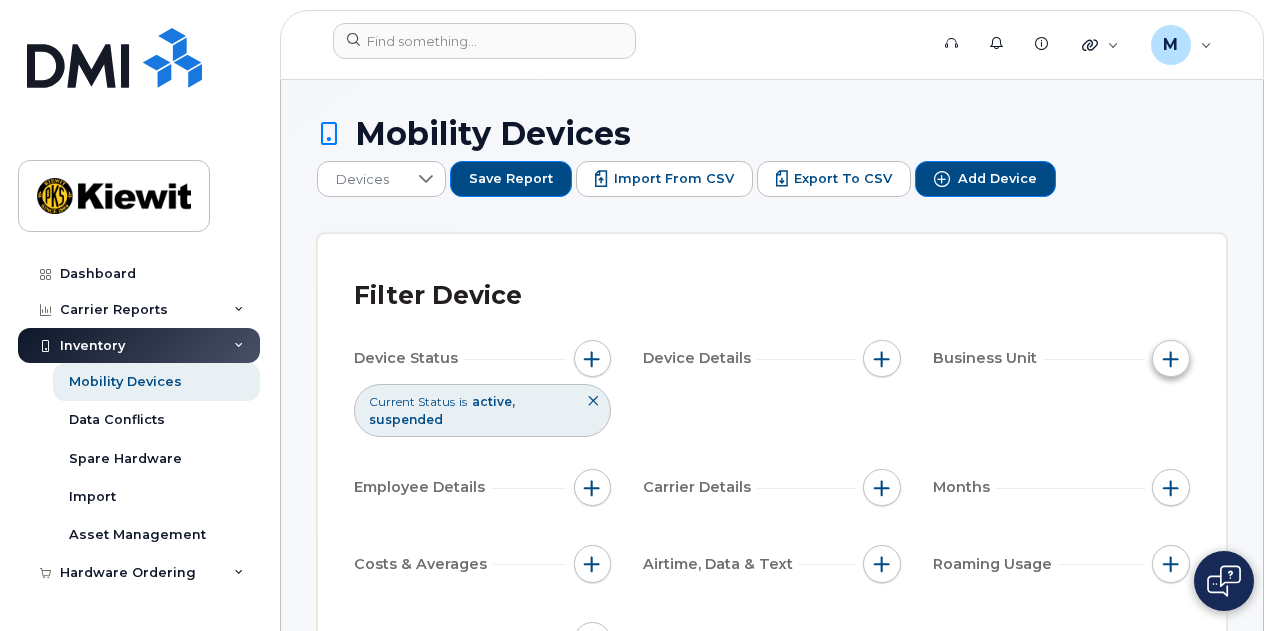 click 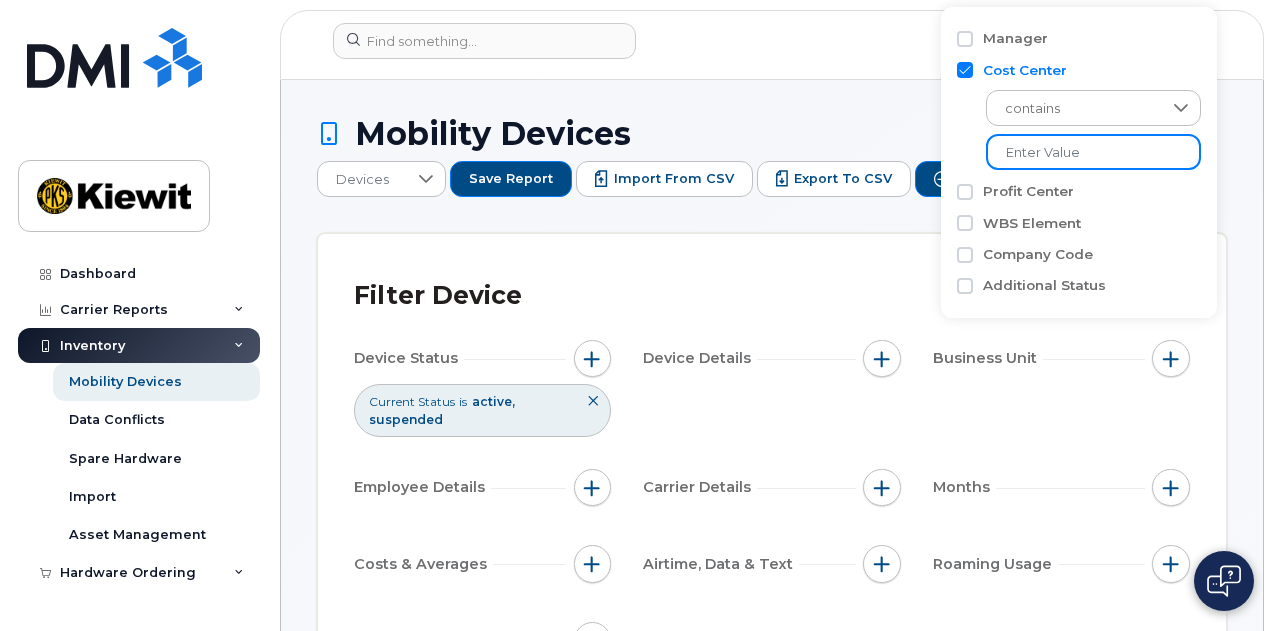click 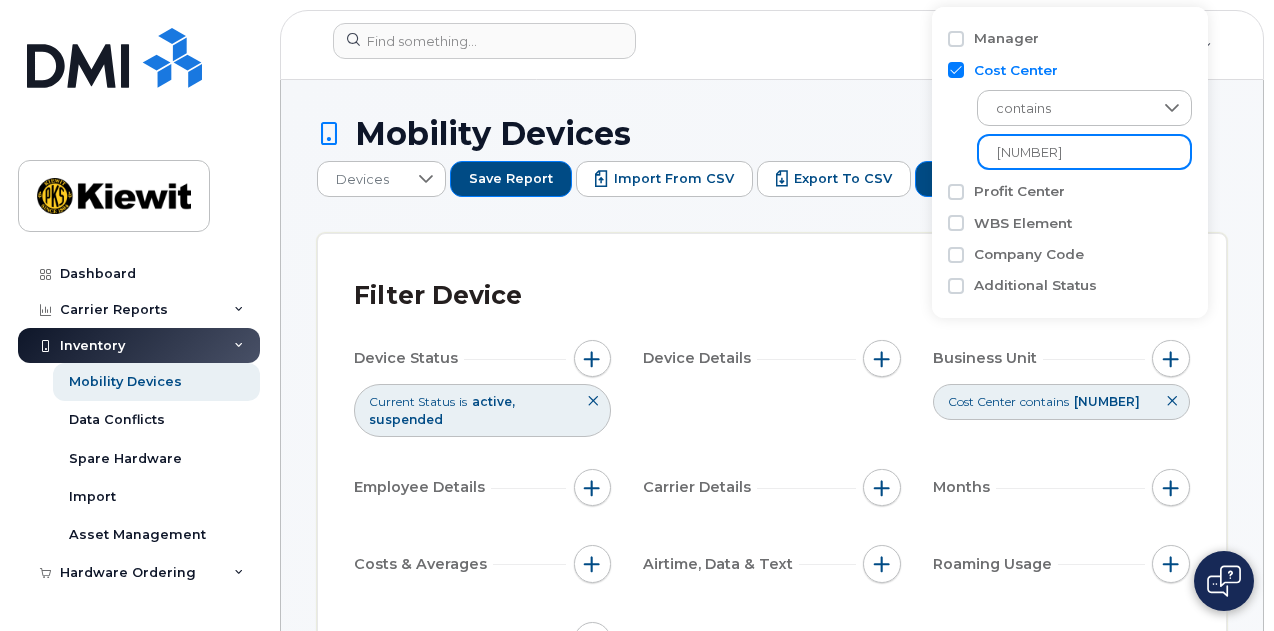 type on "[NUMBER]" 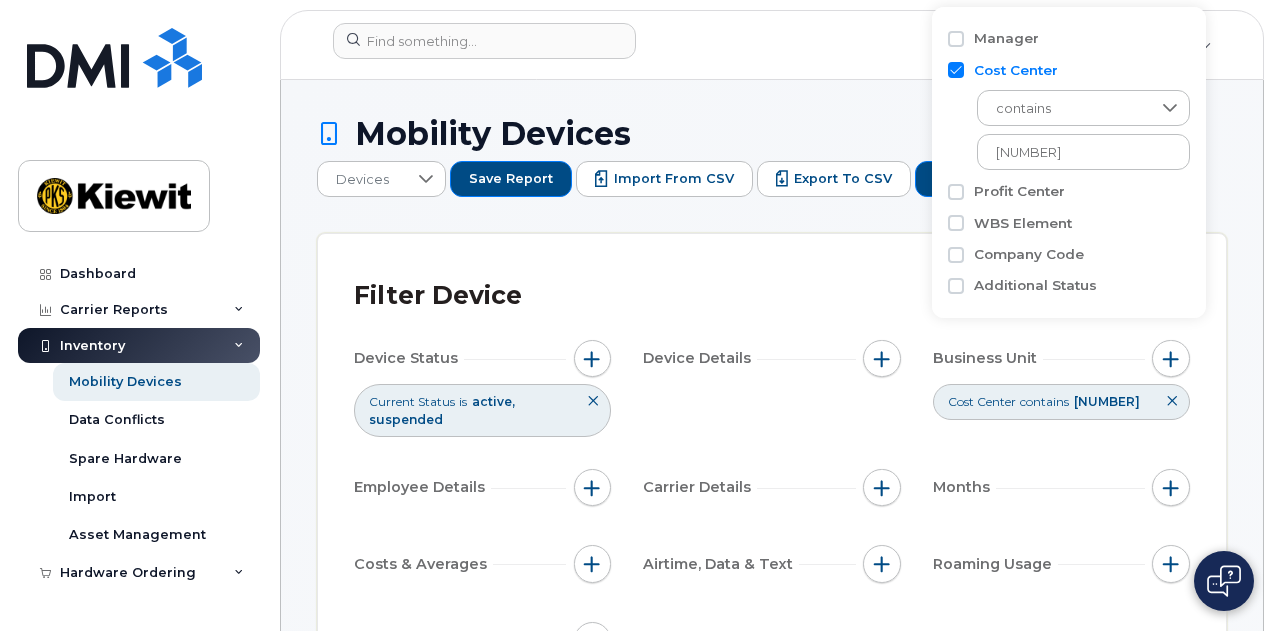 click on "Mobility Devices  Devices Save Report Import from CSV Export to CSV Add Device Filter Device Device Status   Current Status is active suspended Device Details   Business Unit   Cost Center contains 110254 Employee Details   Carrier Details   Months   Costs & Averages   Airtime, Data & Text   Roaming Usage   Roaming Cost   Device Overview 18481 Active 936 Suspended 15793 With Billing 0 Cancelled July 2025 cost $862,834.18 Average cost $44.44 19151 Subsidized 0 Unsubsidized 5 do not cancel 162 VIP 11 Aircard 96 Android 422 Cell Phone 44 GPS 3 HUB View More Device Makes Device List Edit Selected Bulk Suspend/Cancel Send Email/SMS Select Columns 9  Filter   Refresh  Export Name Number Manager Current Status Make Carrier Rate Plan Cost Center Profit Center WBS Element Company Code [FIRST] [LAST] [PHONE] Liliia Godunok Active iPhone Verizon Wireless Unl Min&Msg+Email&Data 07/24 None  None  110255.1578  1014  None  Darrell Schneider [PHONE] Jake Regan William Gadd Active iPhone Verizon Wireless 1" at bounding box center [772, 3114] 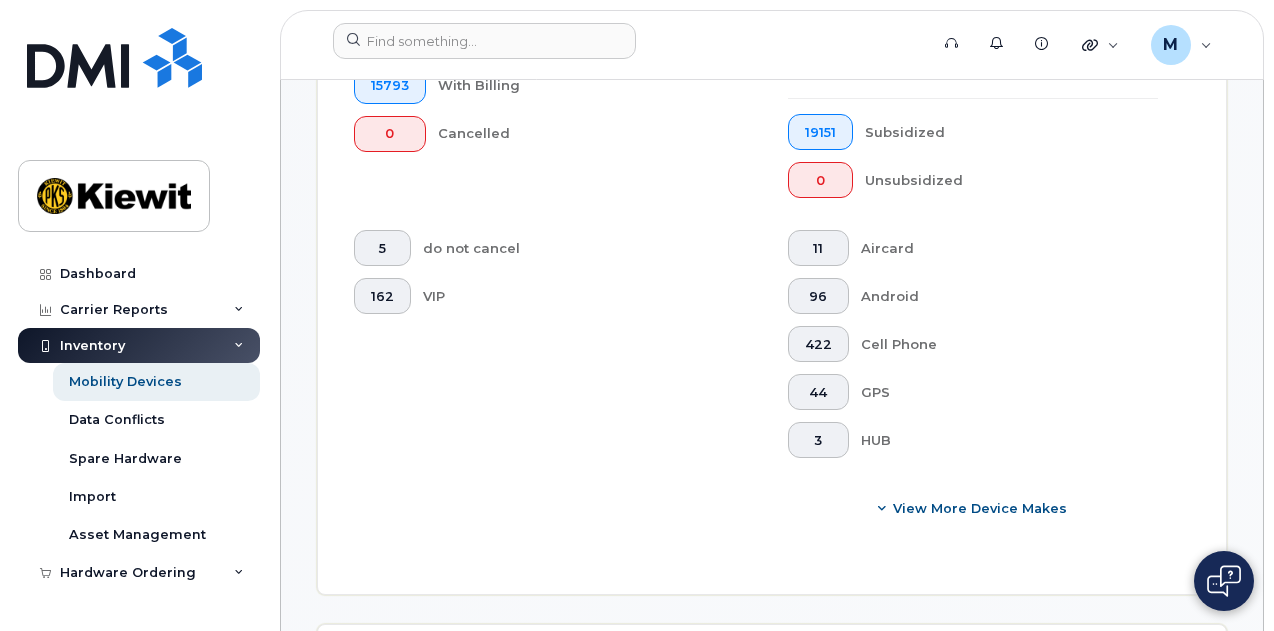 scroll, scrollTop: 500, scrollLeft: 0, axis: vertical 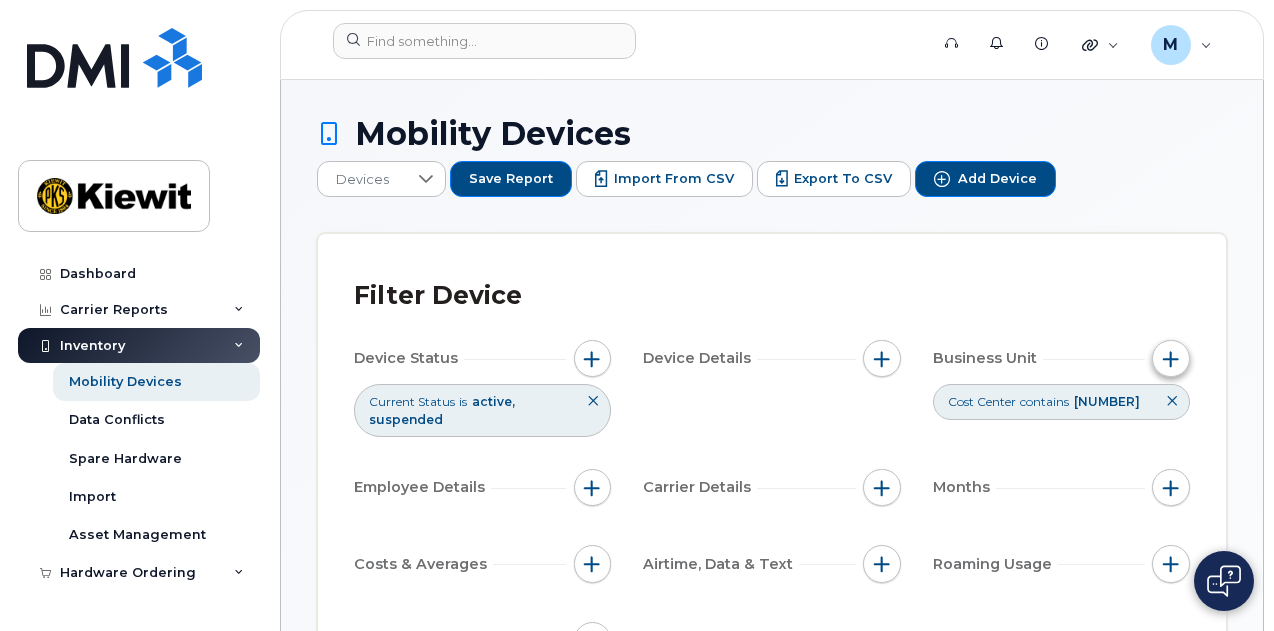 click 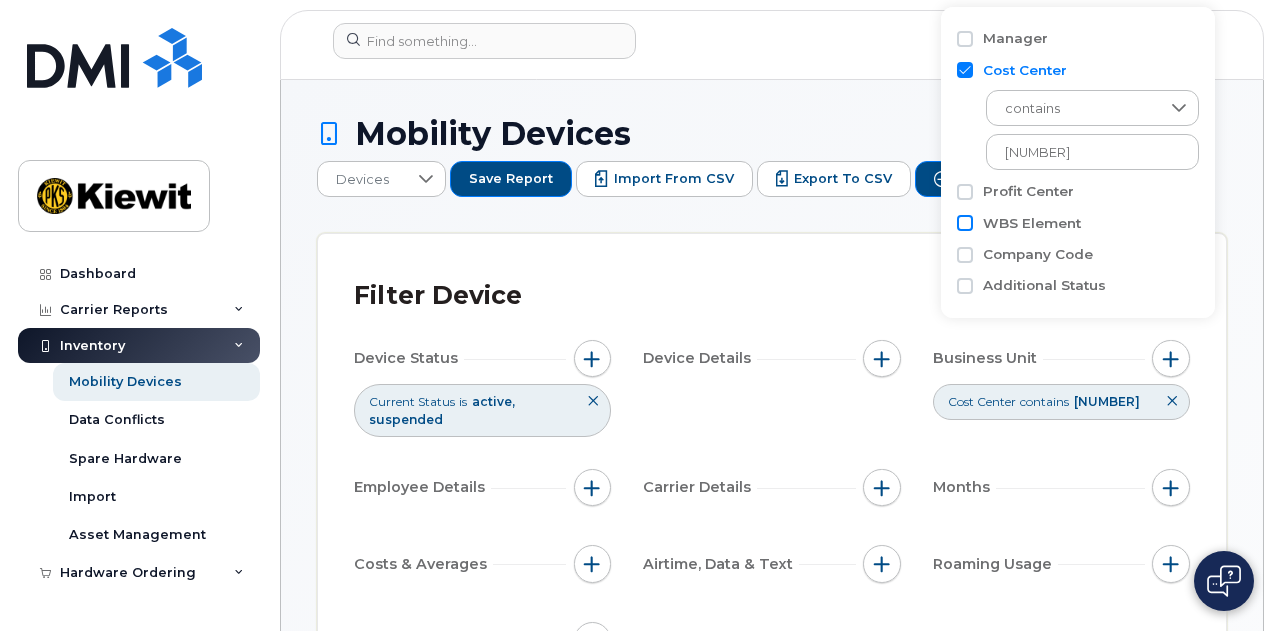 click on "WBS Element" at bounding box center (965, 223) 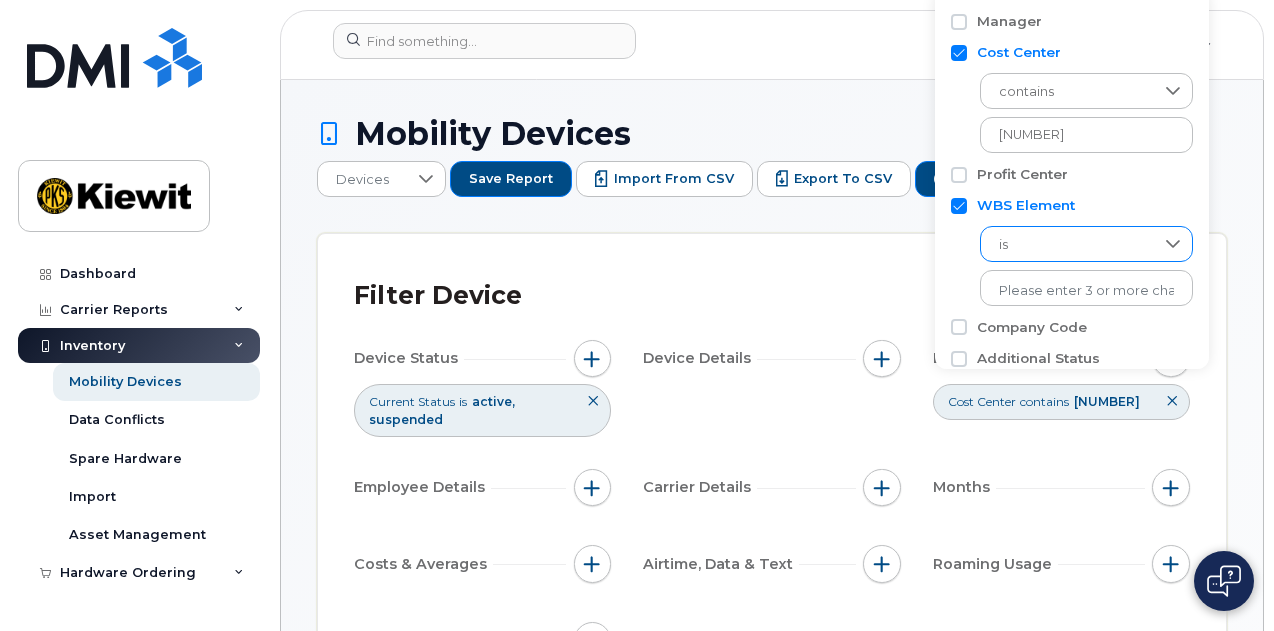 click on "is" at bounding box center (1067, 245) 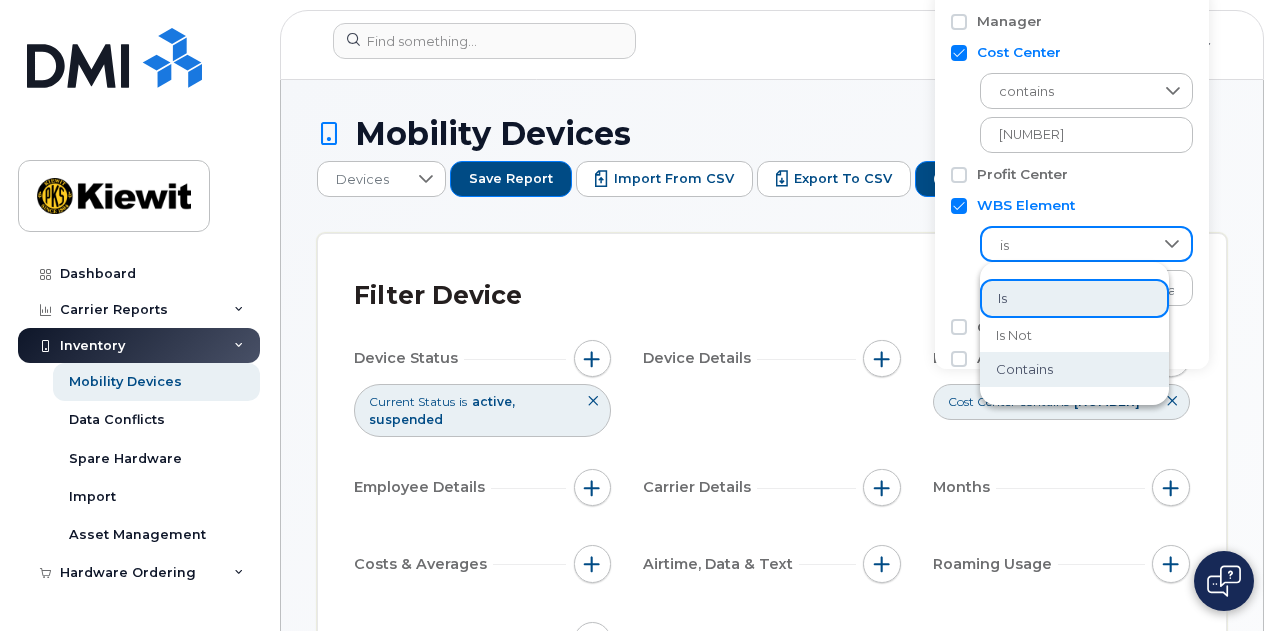 click on "contains" 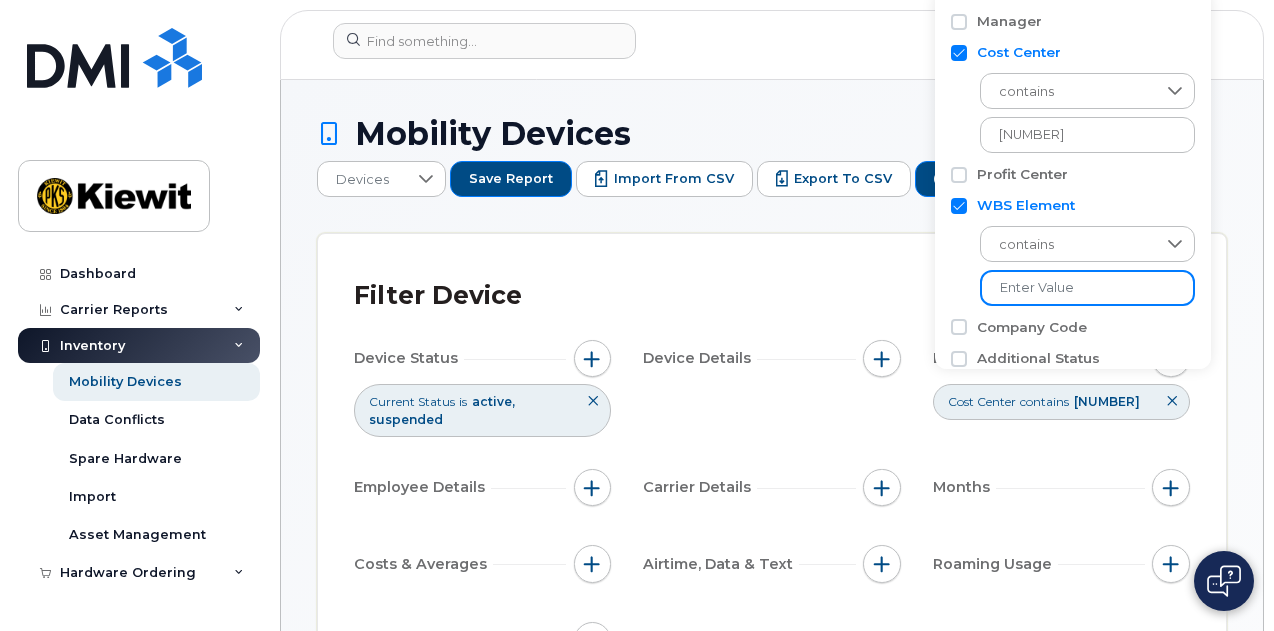 click 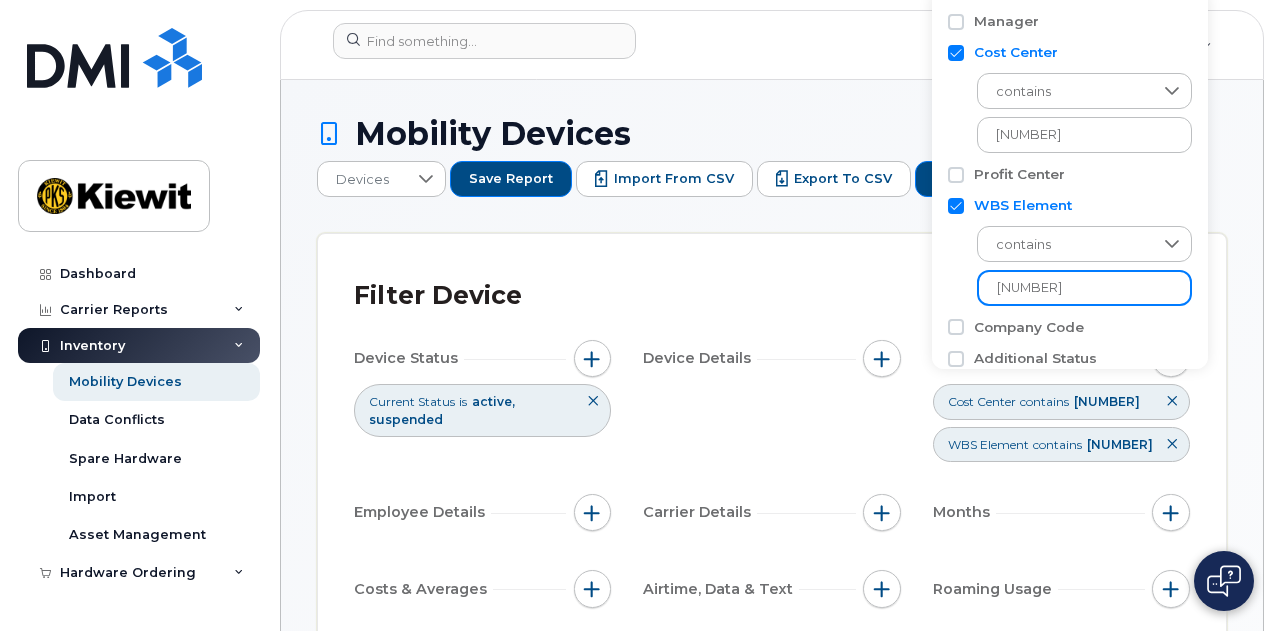 type on "[NUMBER]" 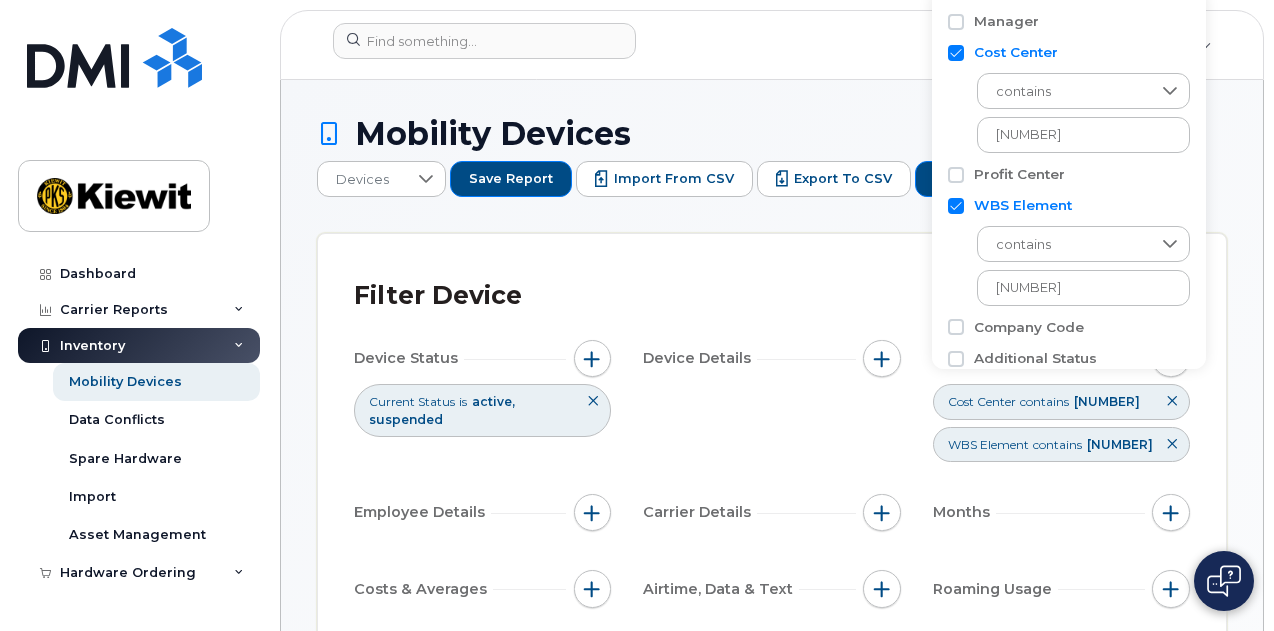 click on "Filter Device Device Status   Current Status is active suspended Device Details   Business Unit   Cost Center contains 110254 WBS Element contains 110254 Employee Details   Carrier Details   Months   Costs & Averages   Airtime, Data & Text   Roaming Usage   Roaming Cost" at bounding box center [772, 489] 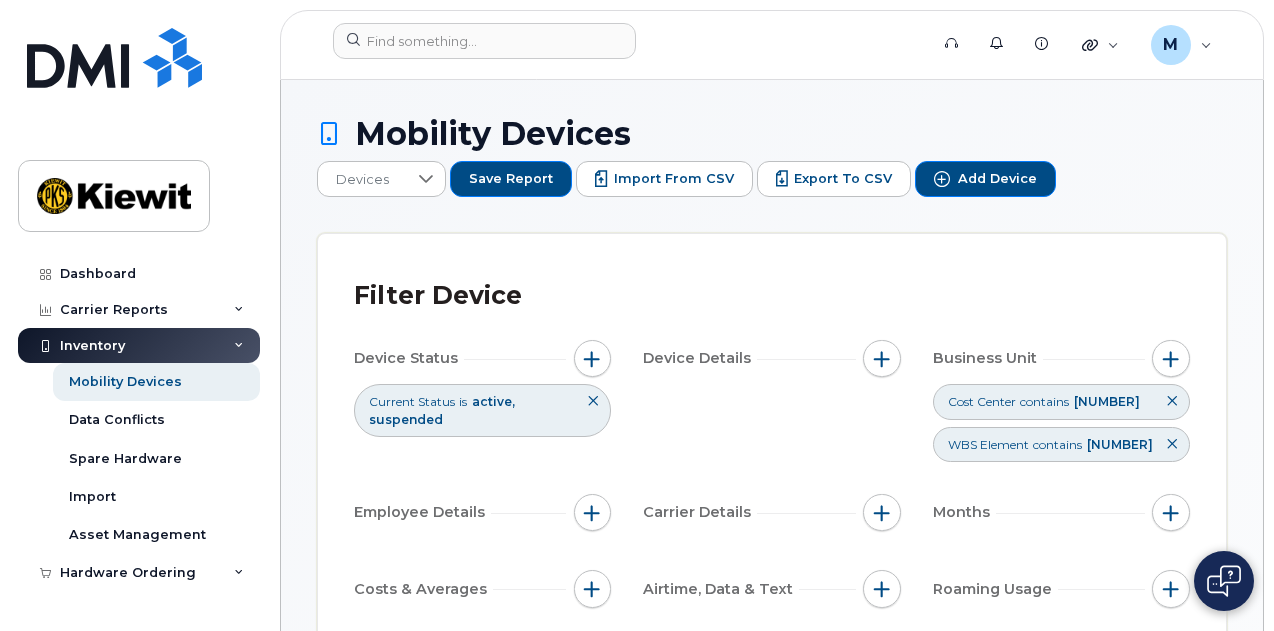 click at bounding box center (1172, 401) 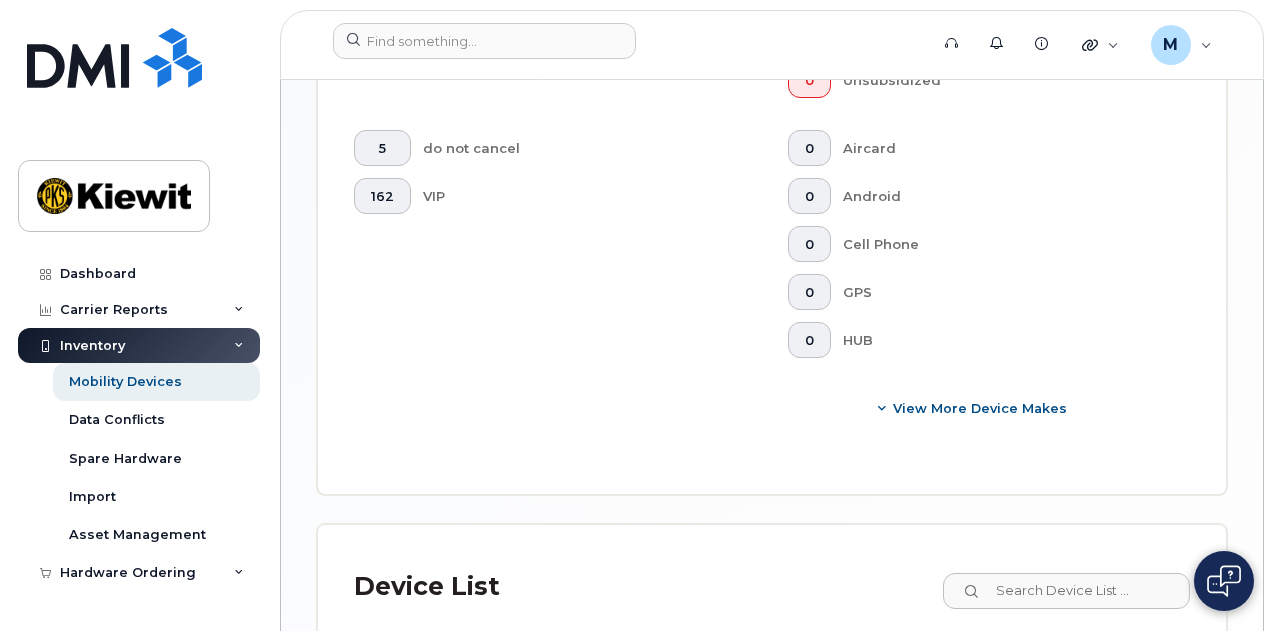 scroll, scrollTop: 1054, scrollLeft: 0, axis: vertical 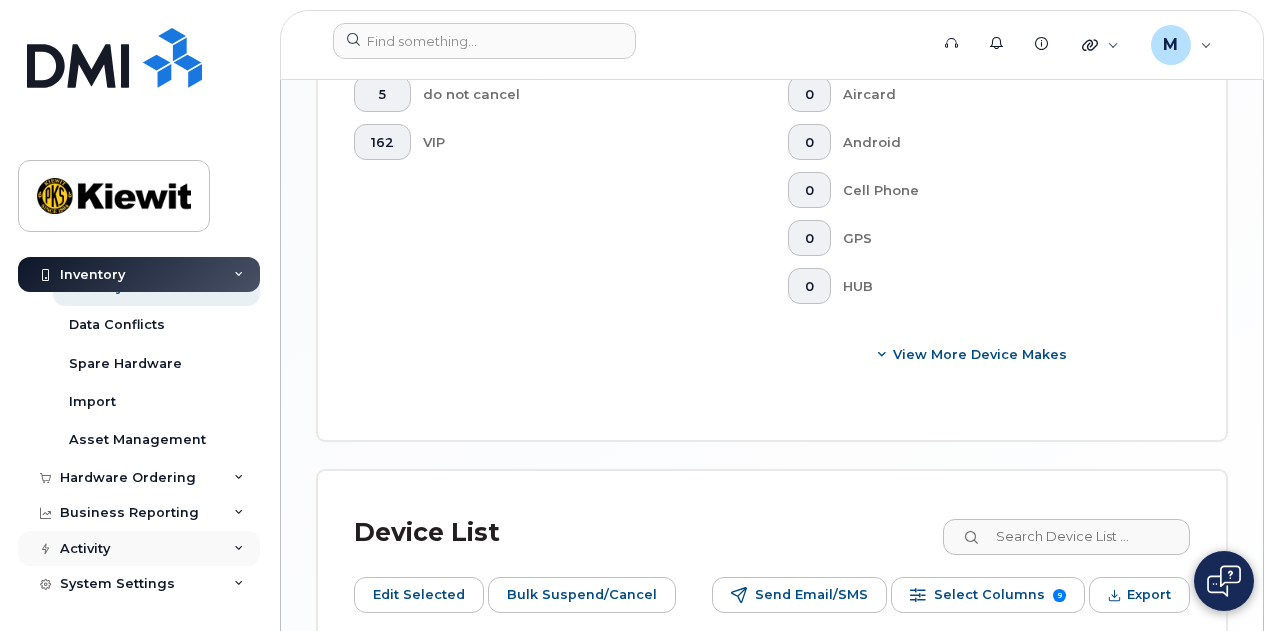 click on "Activity" at bounding box center [139, 549] 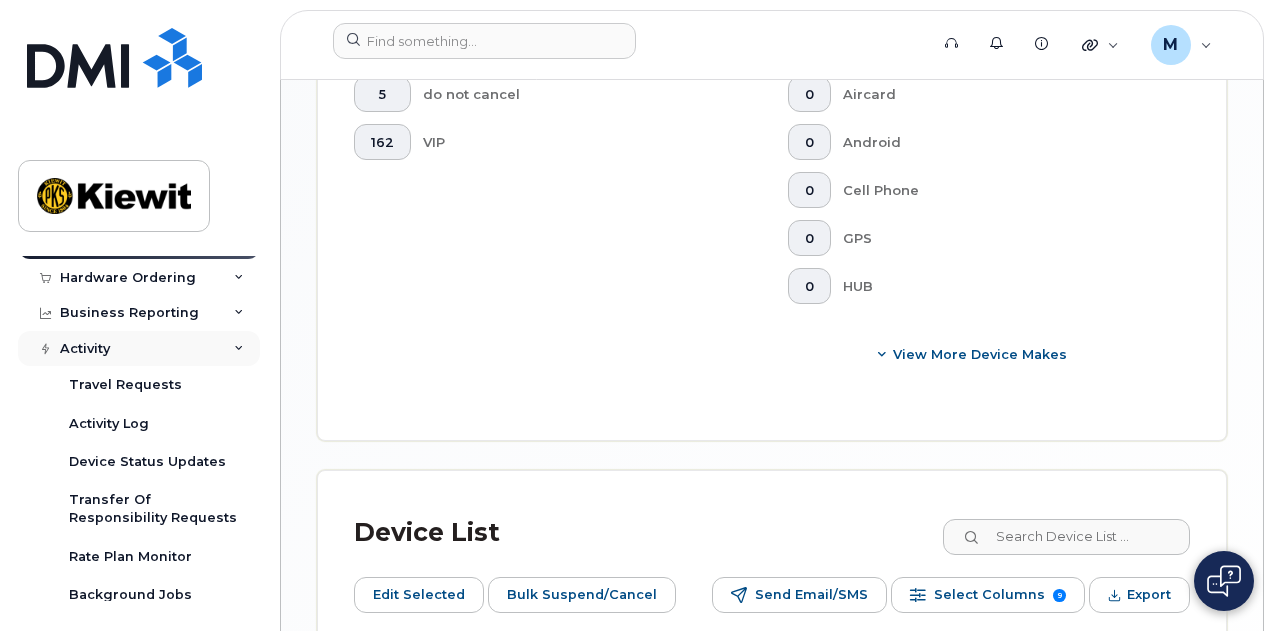 scroll, scrollTop: 0, scrollLeft: 0, axis: both 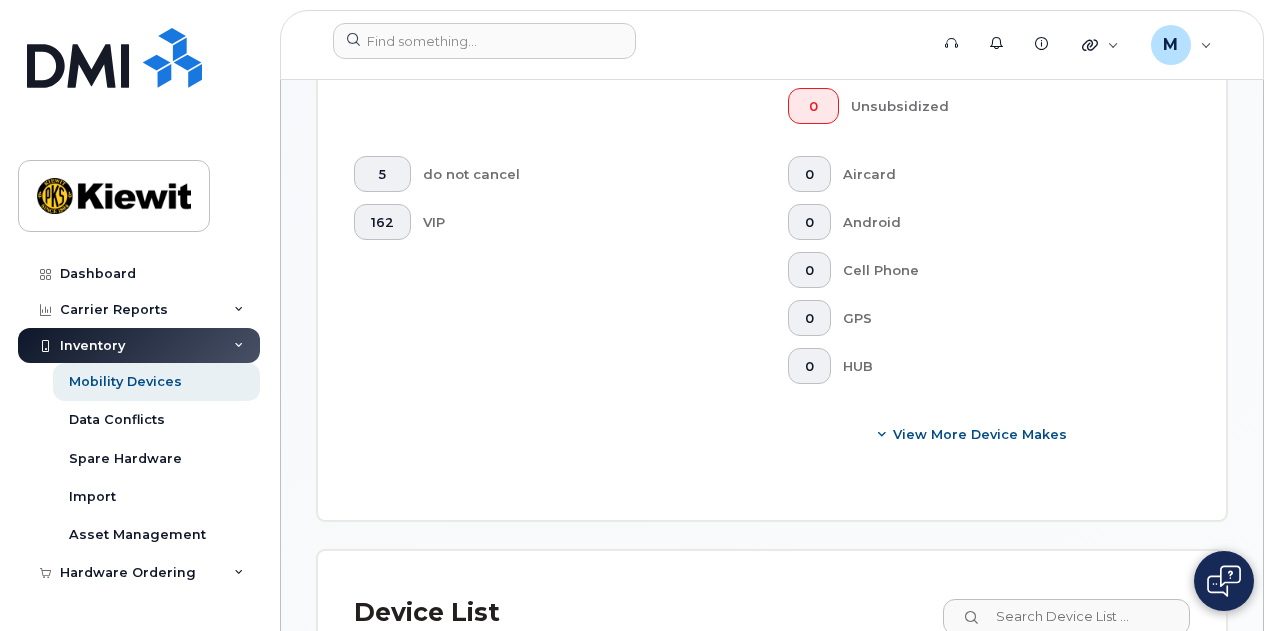 click on "Export" 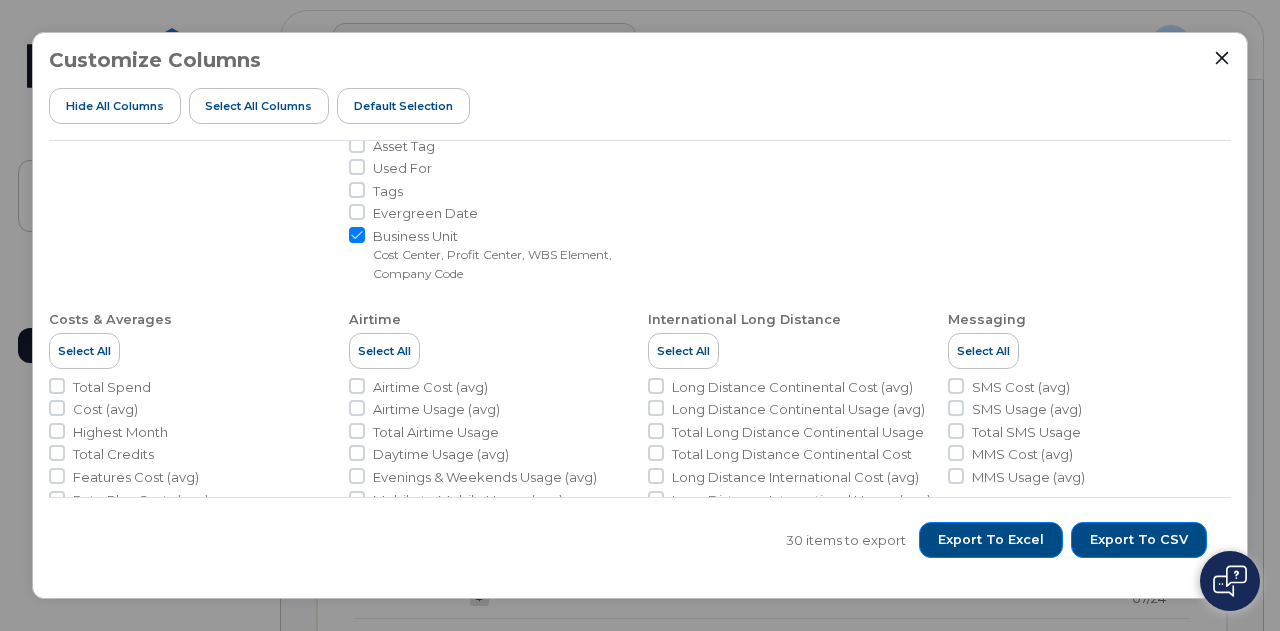 scroll, scrollTop: 0, scrollLeft: 0, axis: both 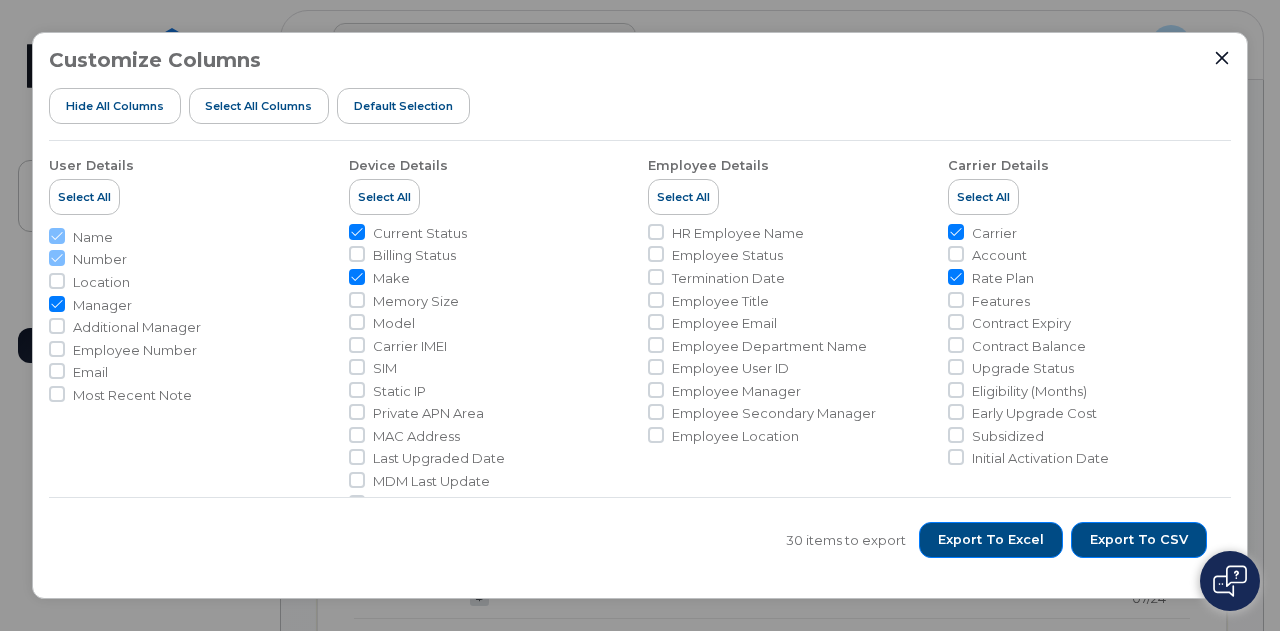 click on "Employee User ID" 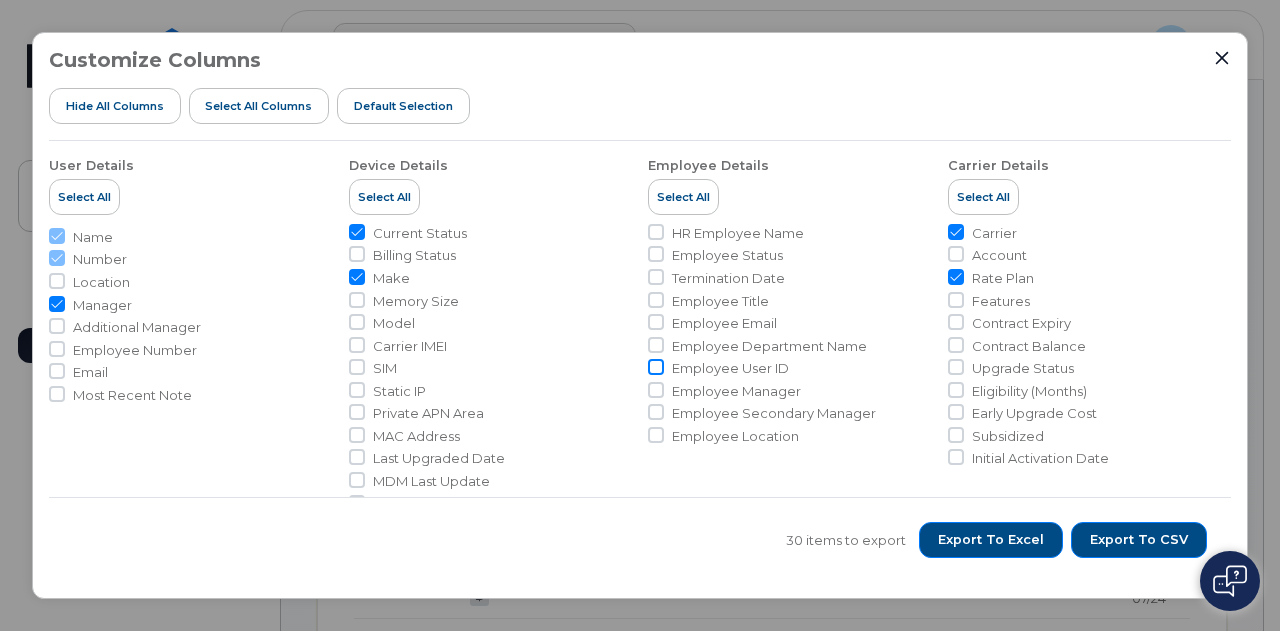 click on "Employee User ID" at bounding box center [656, 367] 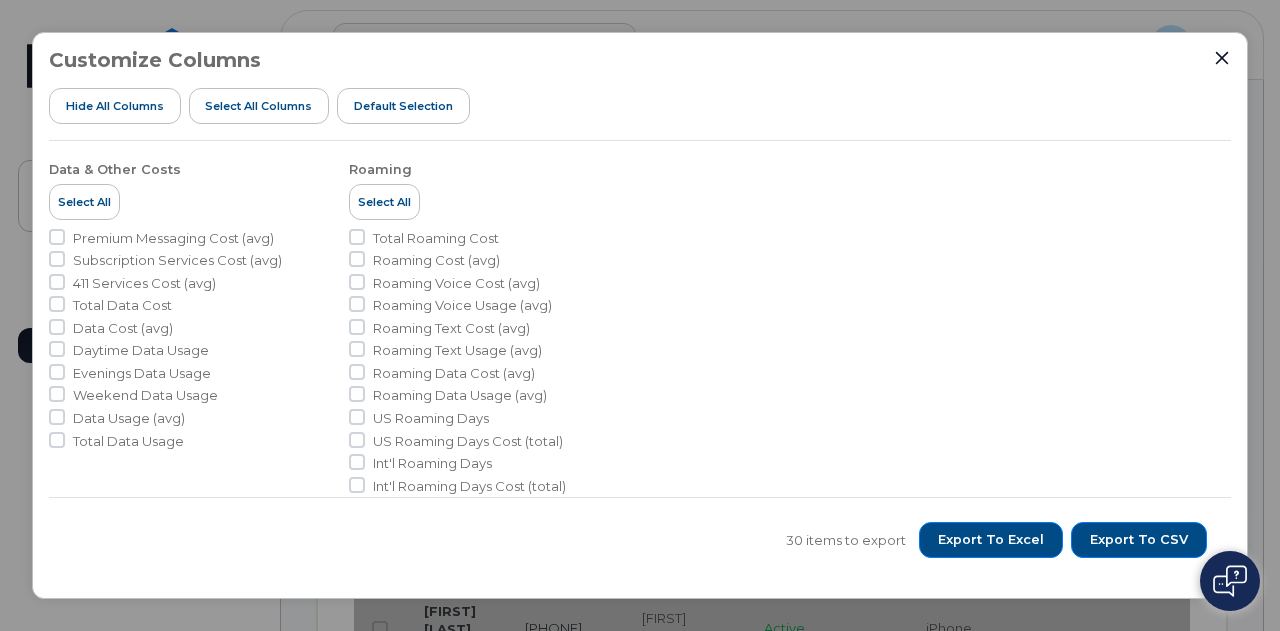 scroll, scrollTop: 958, scrollLeft: 0, axis: vertical 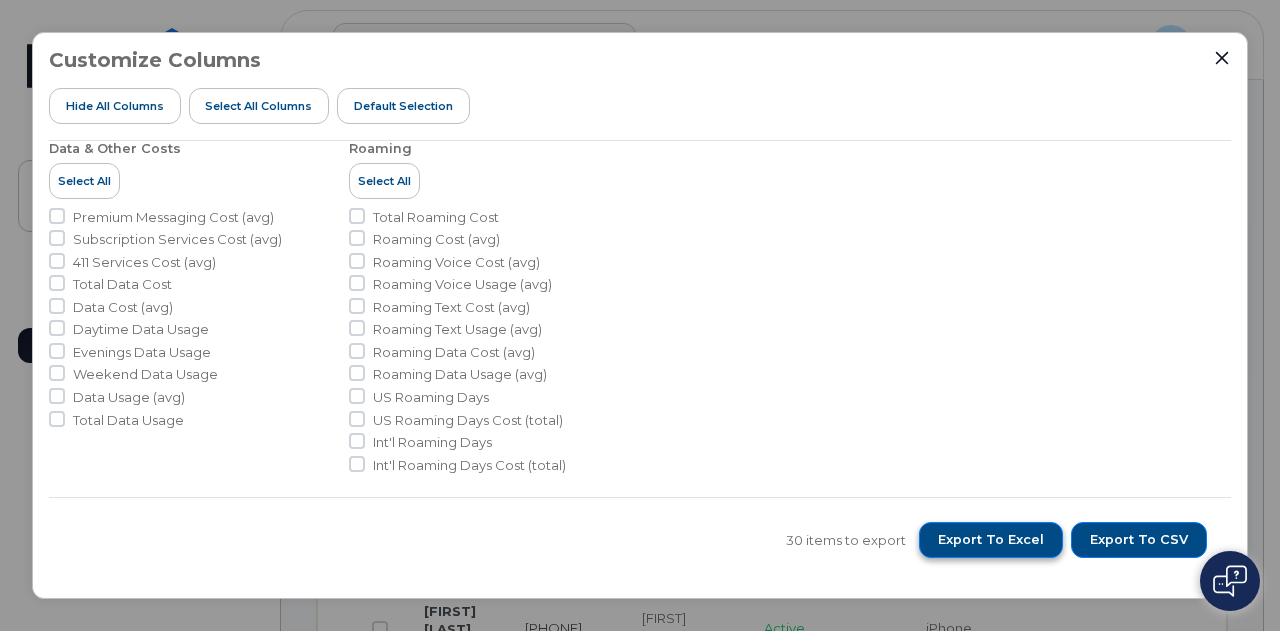 click on "Export to Excel" 